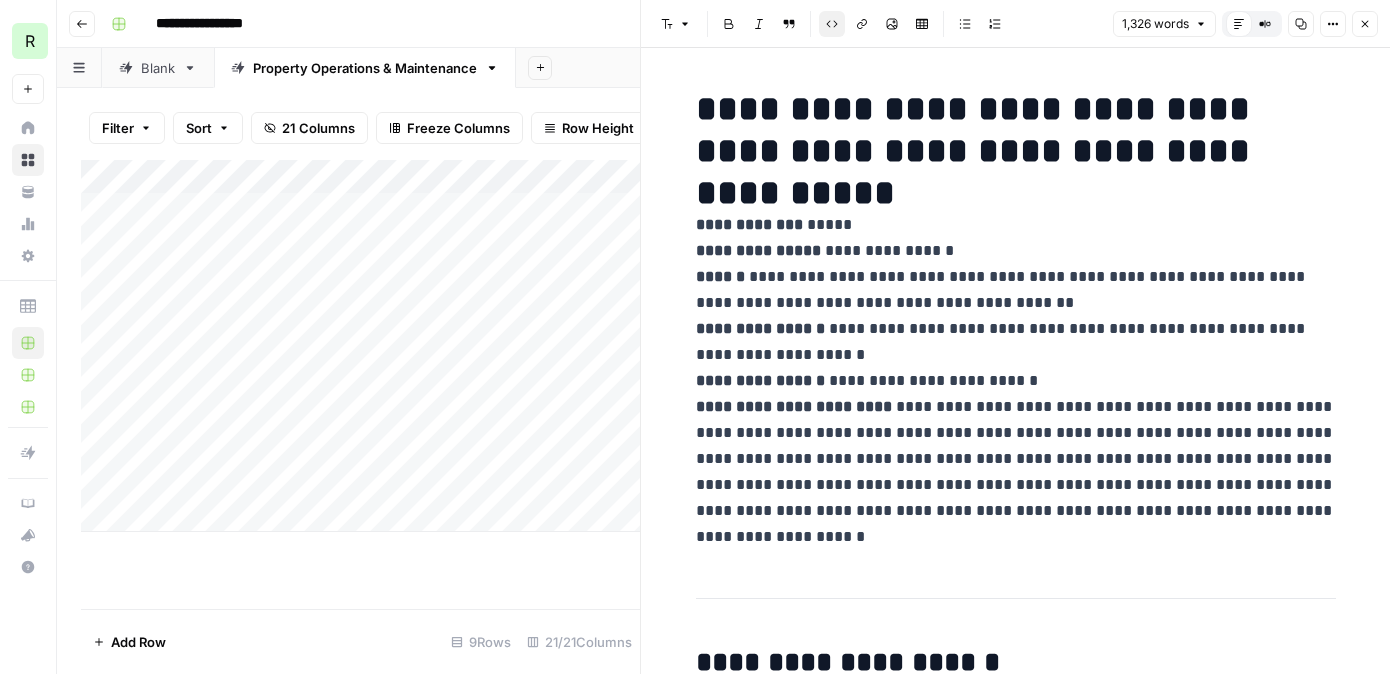scroll, scrollTop: 0, scrollLeft: 0, axis: both 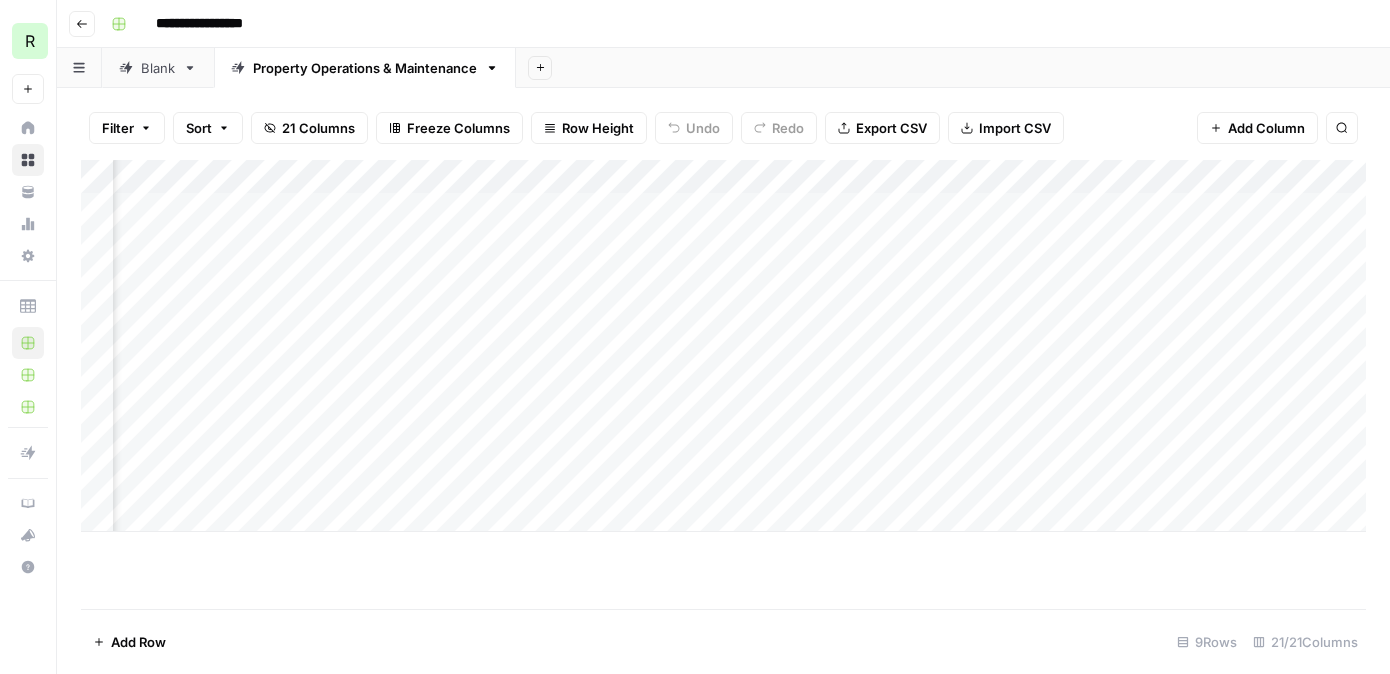 click on "Add Column" at bounding box center [723, 346] 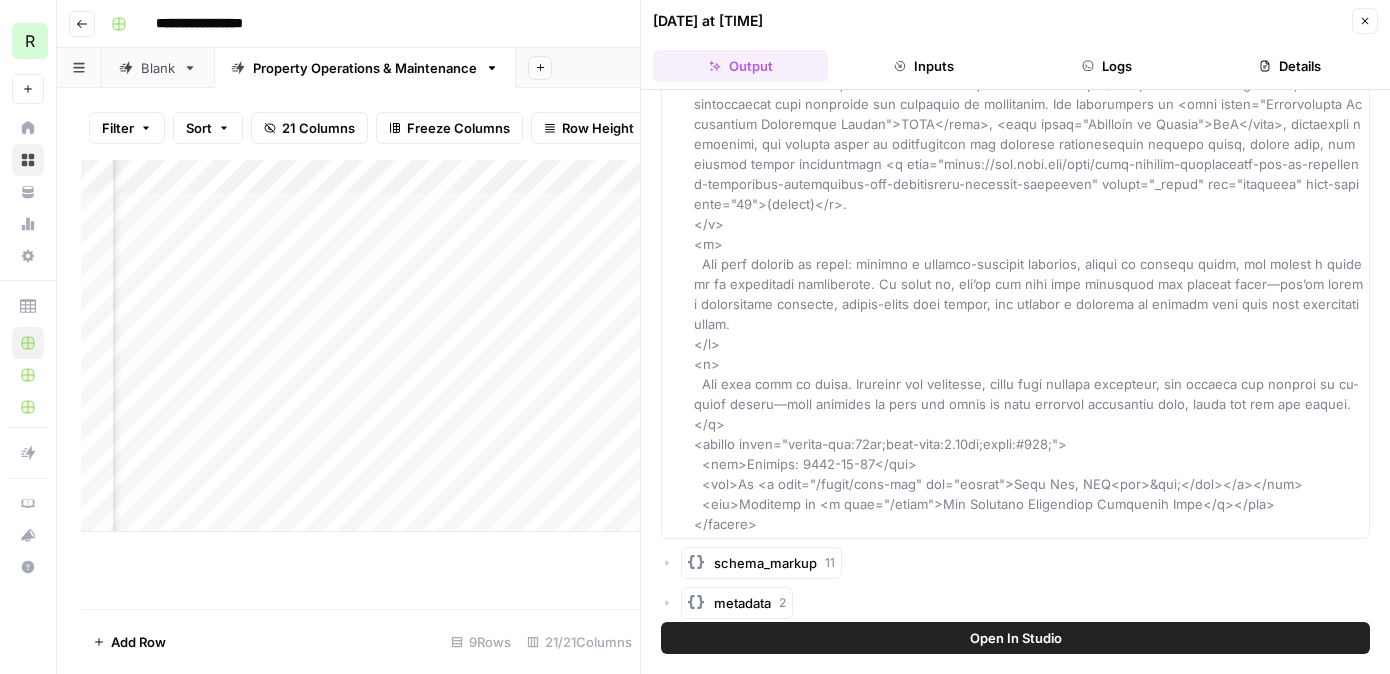 scroll, scrollTop: 11672, scrollLeft: 0, axis: vertical 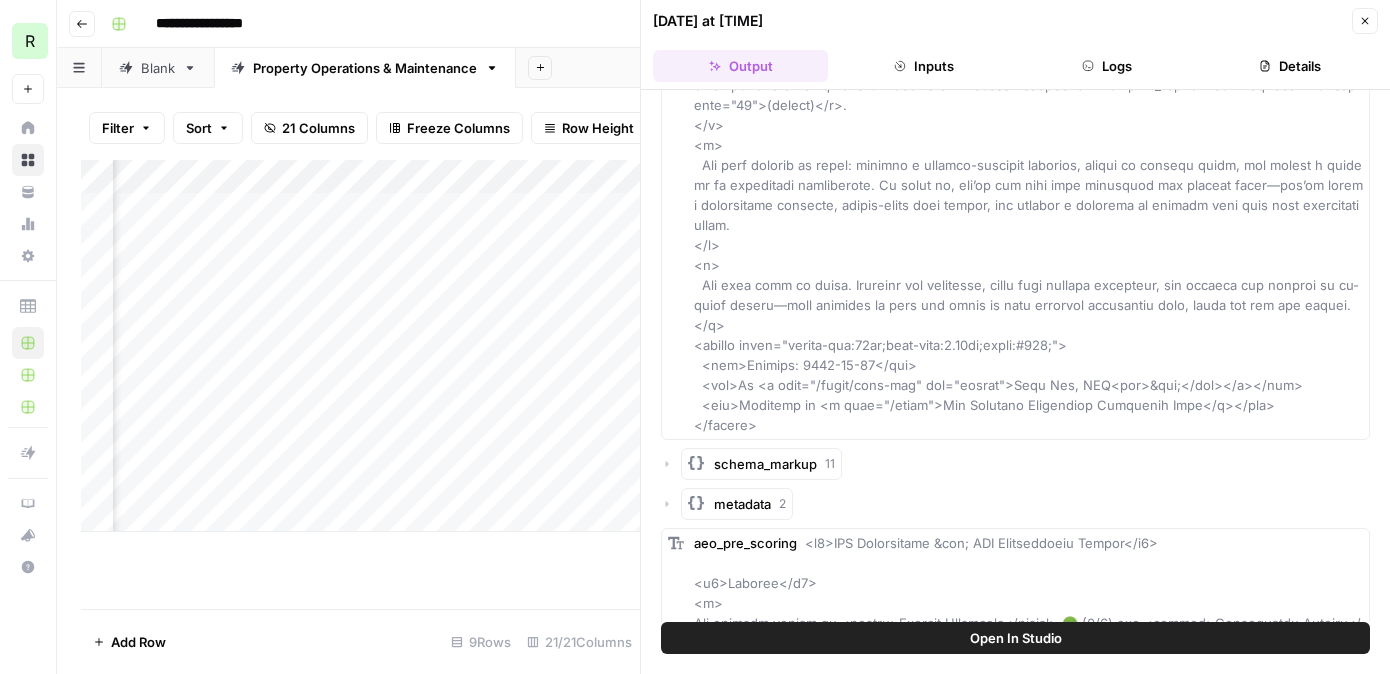 click on "schema_markup 11" at bounding box center (1015, 464) 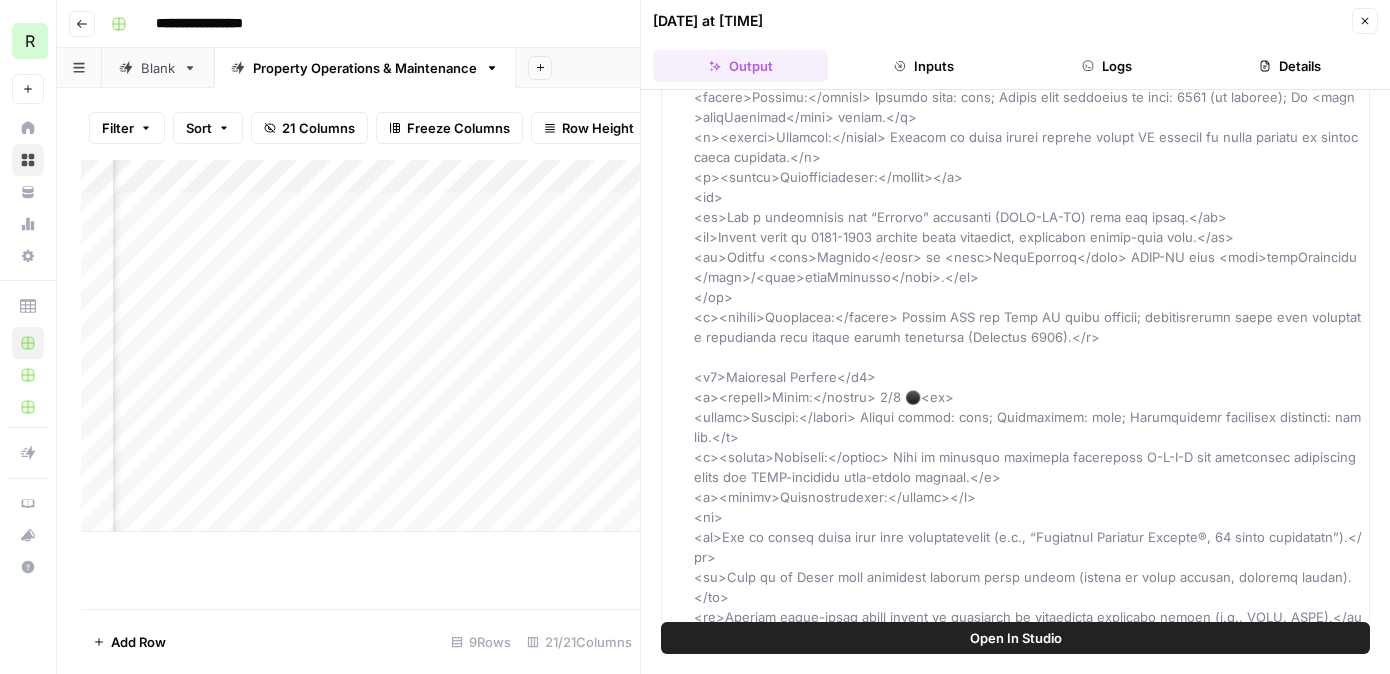 scroll, scrollTop: 16816, scrollLeft: 0, axis: vertical 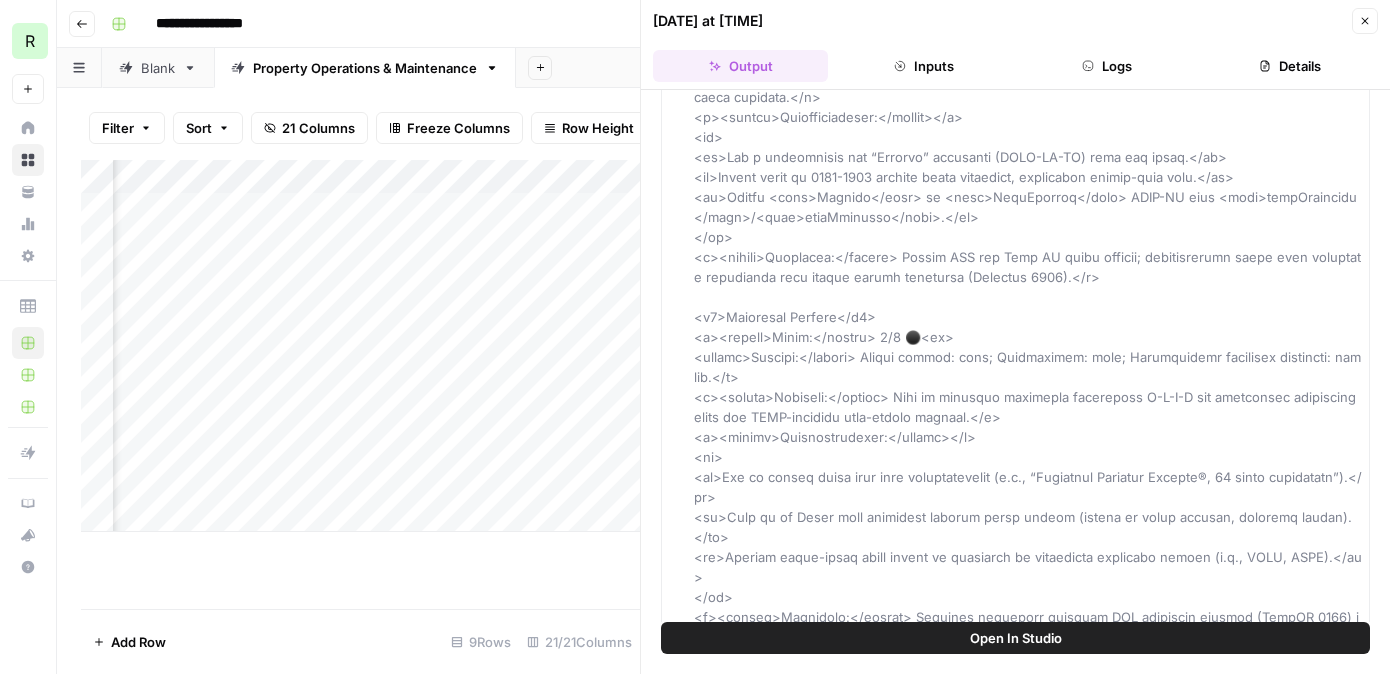 click 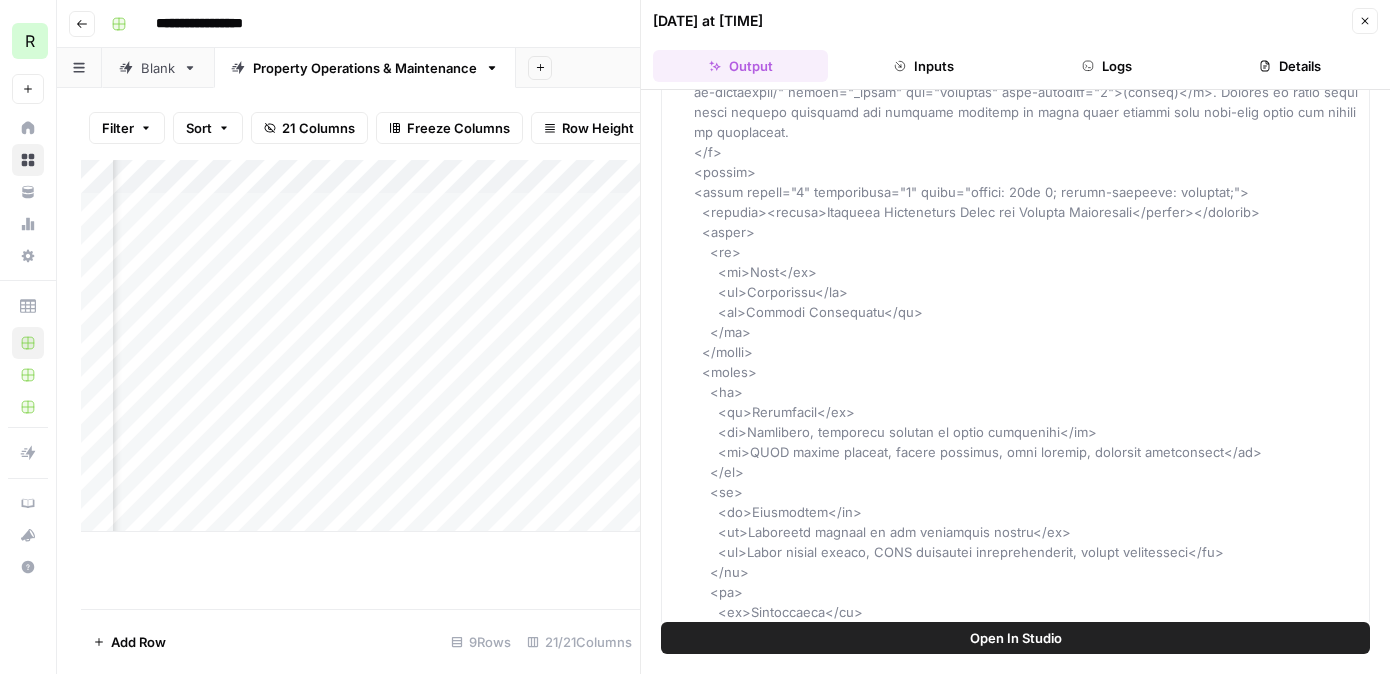 scroll, scrollTop: 0, scrollLeft: 0, axis: both 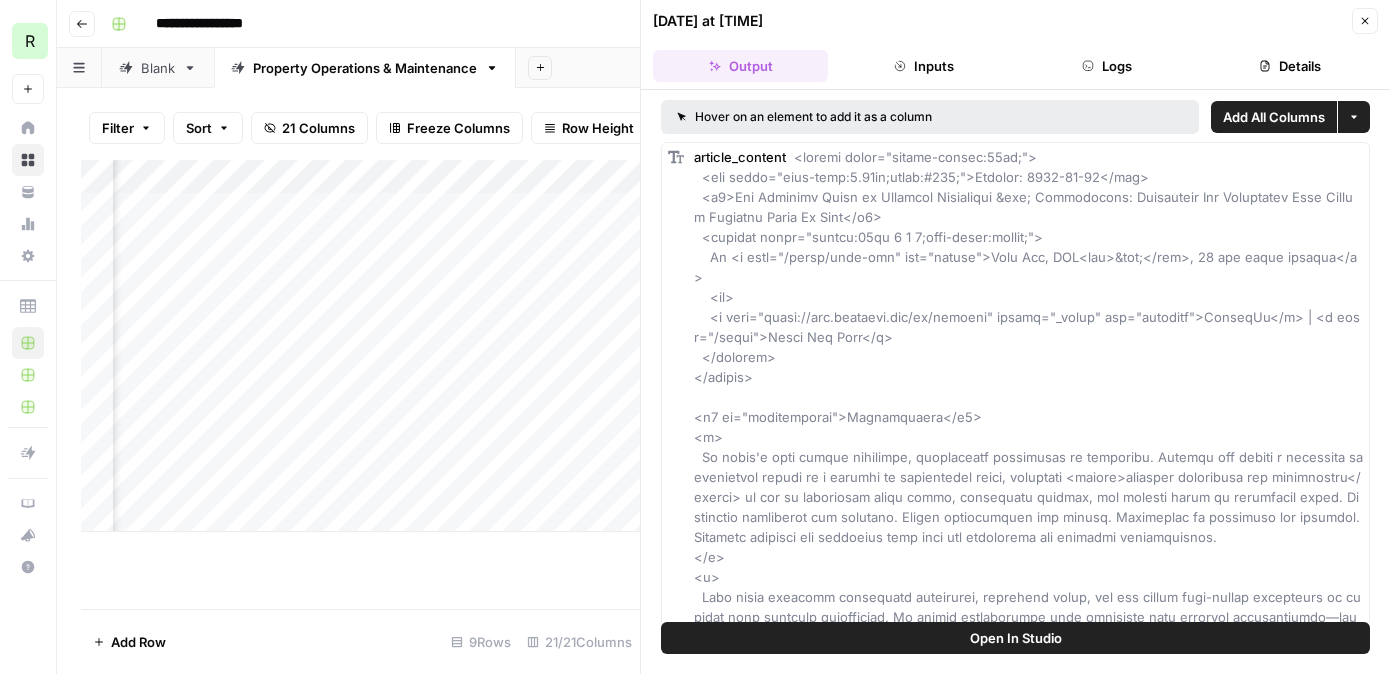 click on "Add All Columns" at bounding box center [1274, 117] 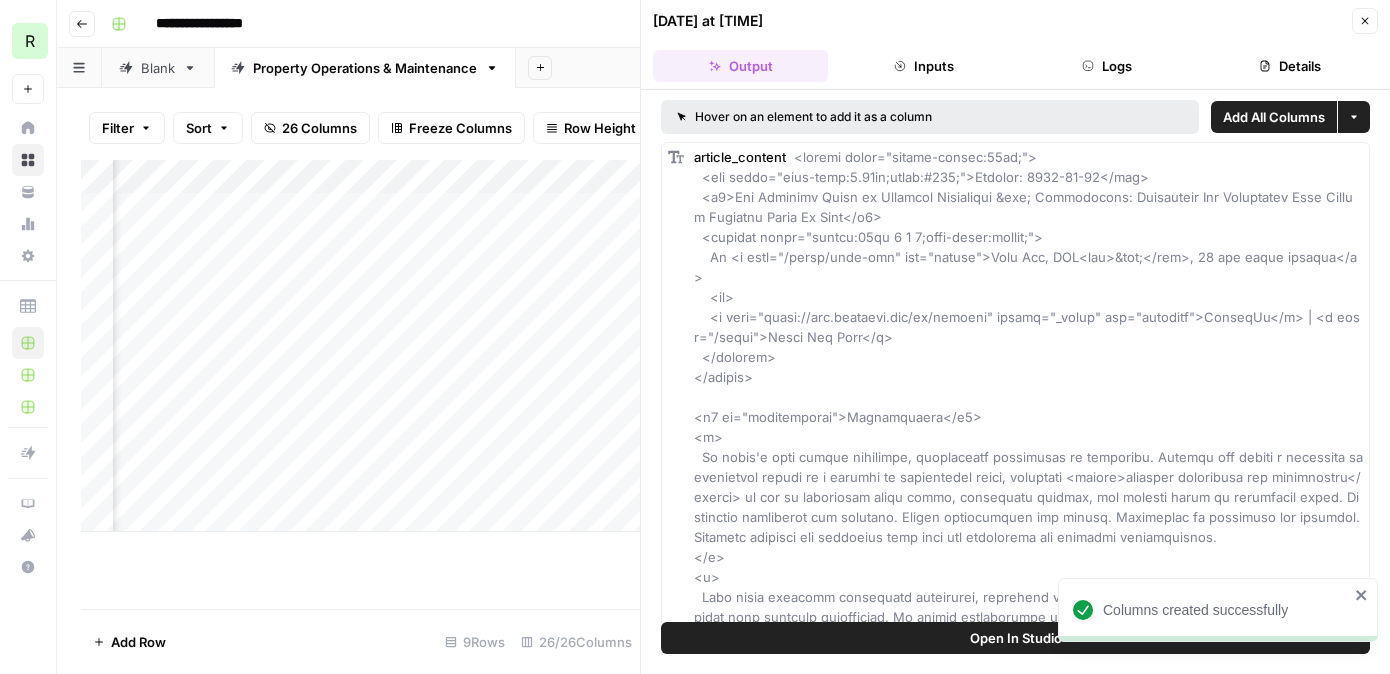 scroll, scrollTop: 0, scrollLeft: 2846, axis: horizontal 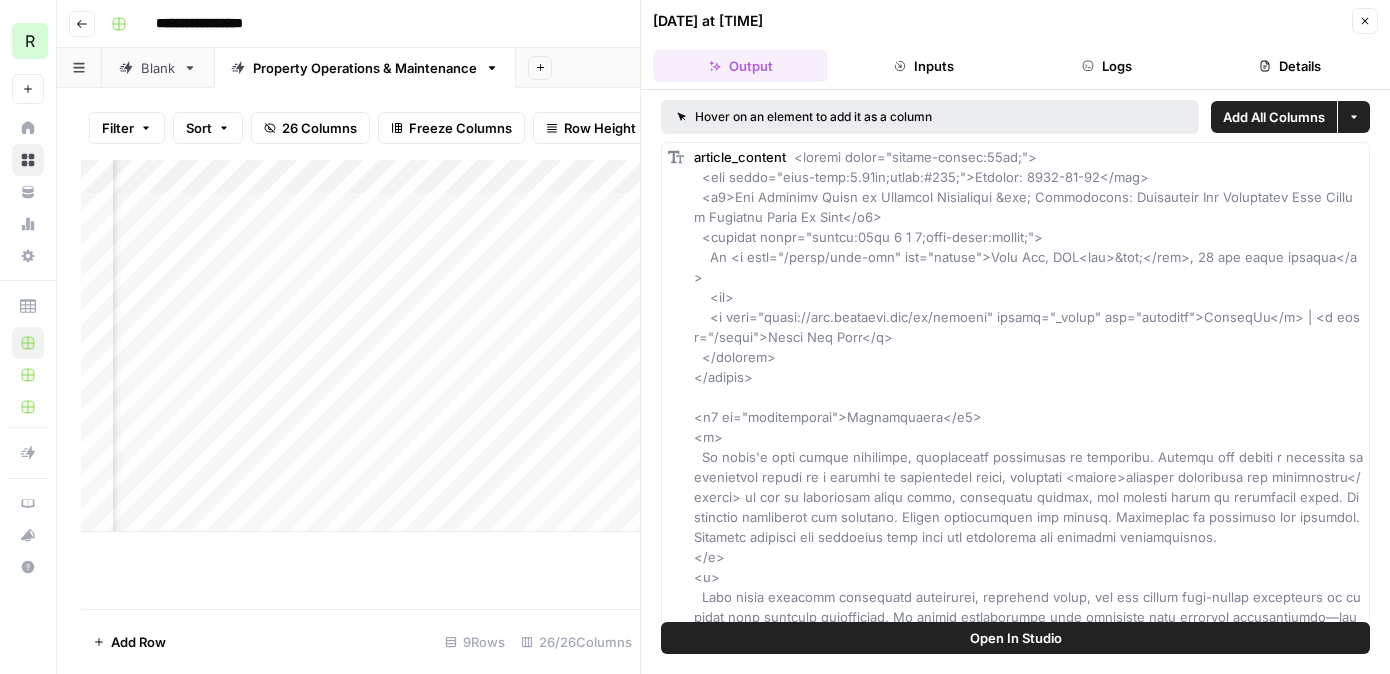 click 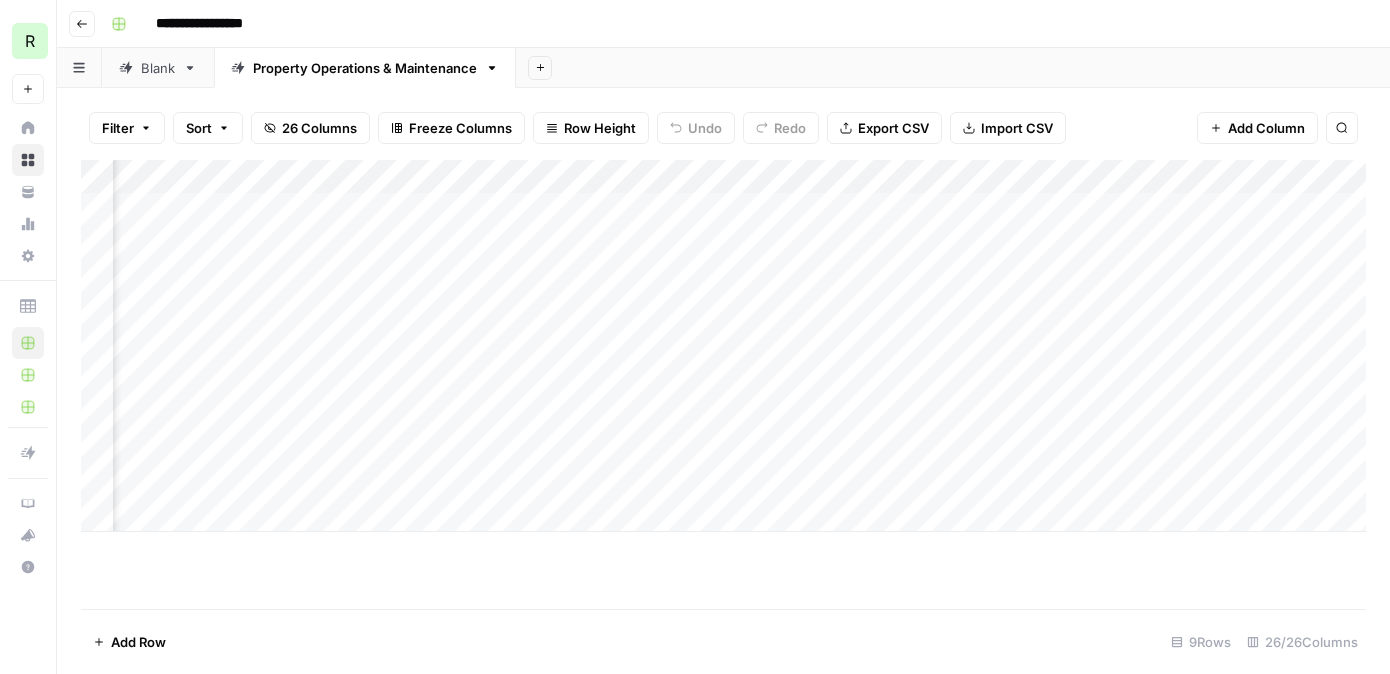 scroll, scrollTop: 0, scrollLeft: 3192, axis: horizontal 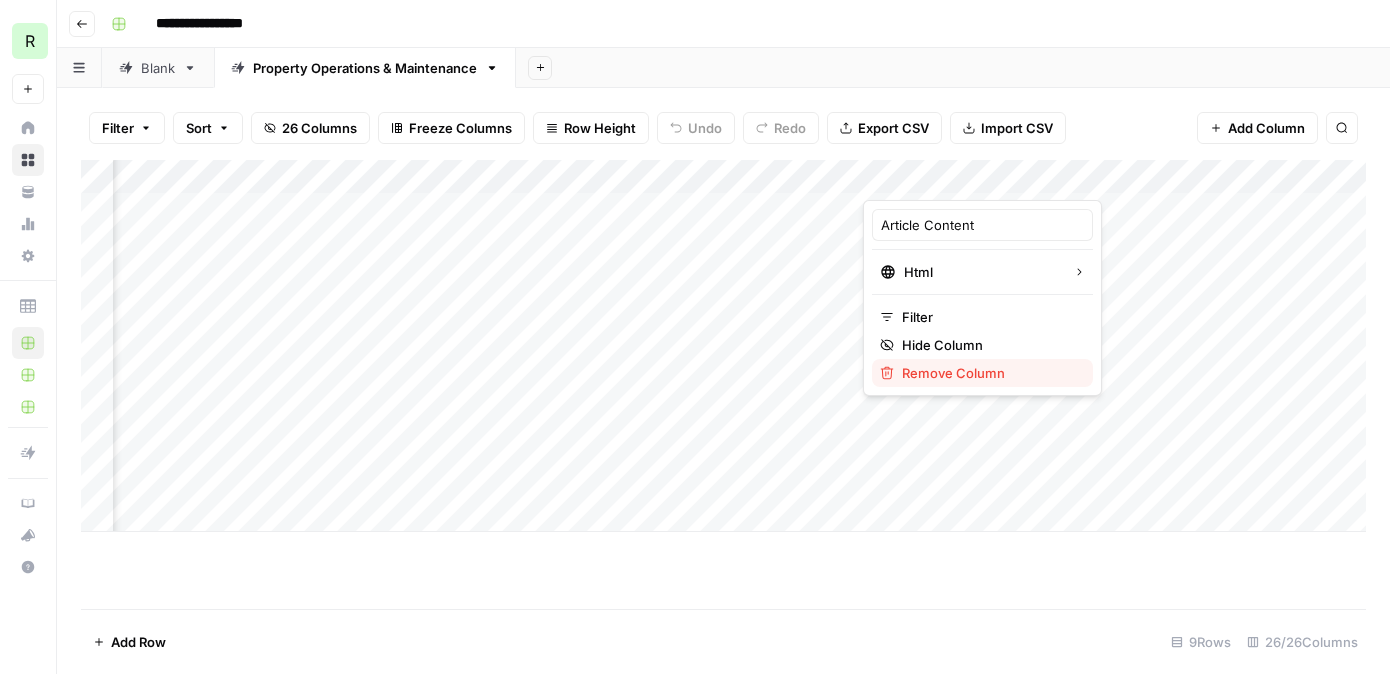 click on "Remove Column" at bounding box center [989, 373] 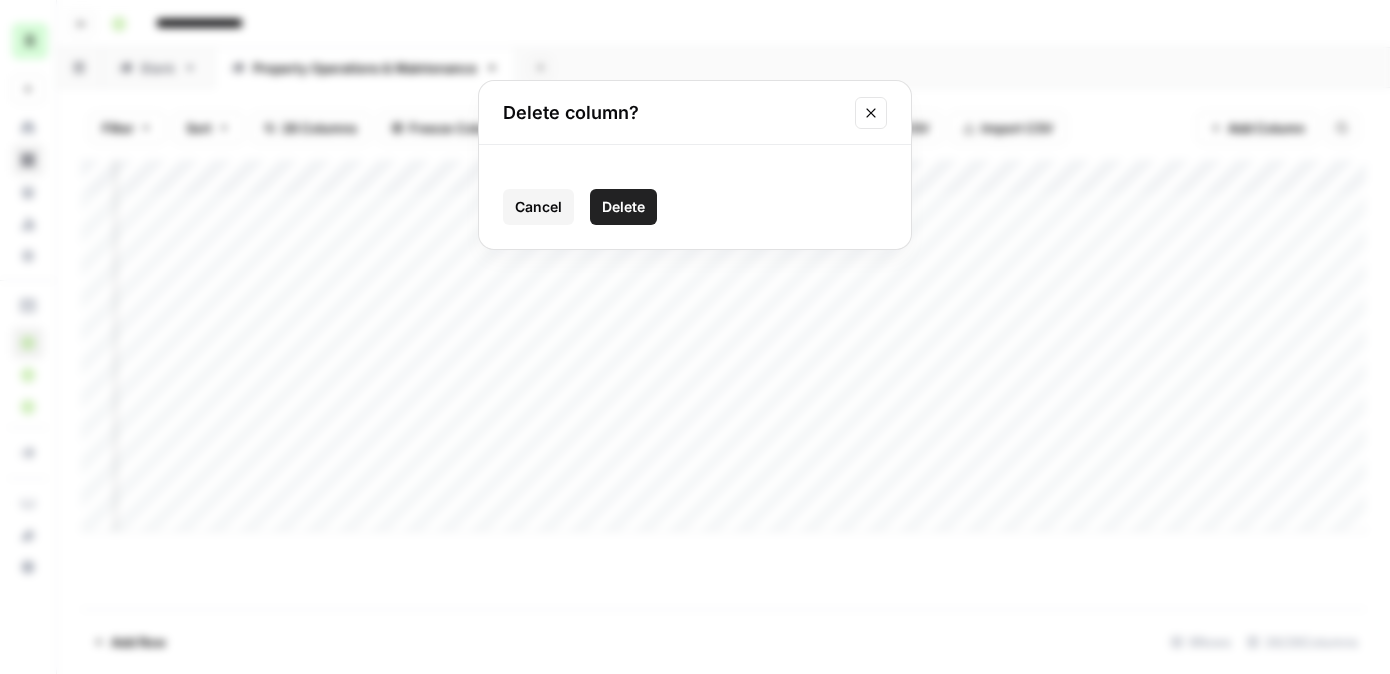 click on "Delete" at bounding box center (623, 207) 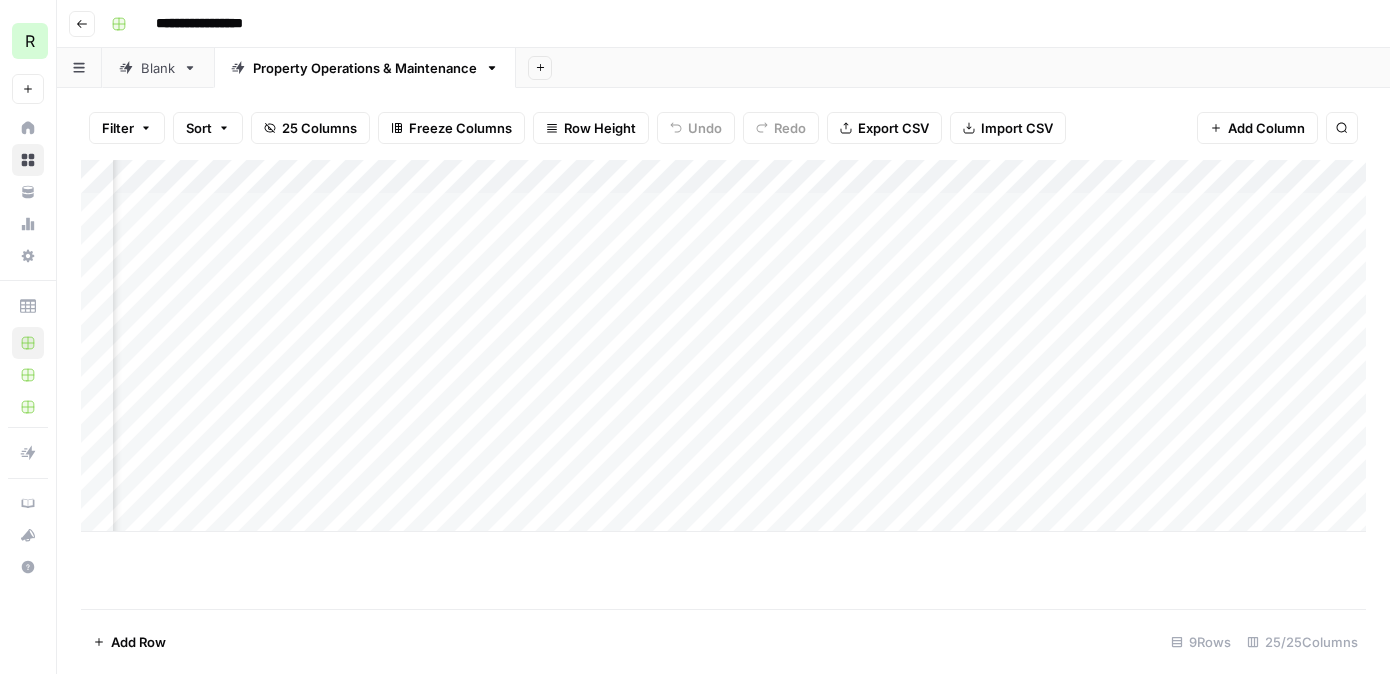 click on "Add Column" at bounding box center [723, 346] 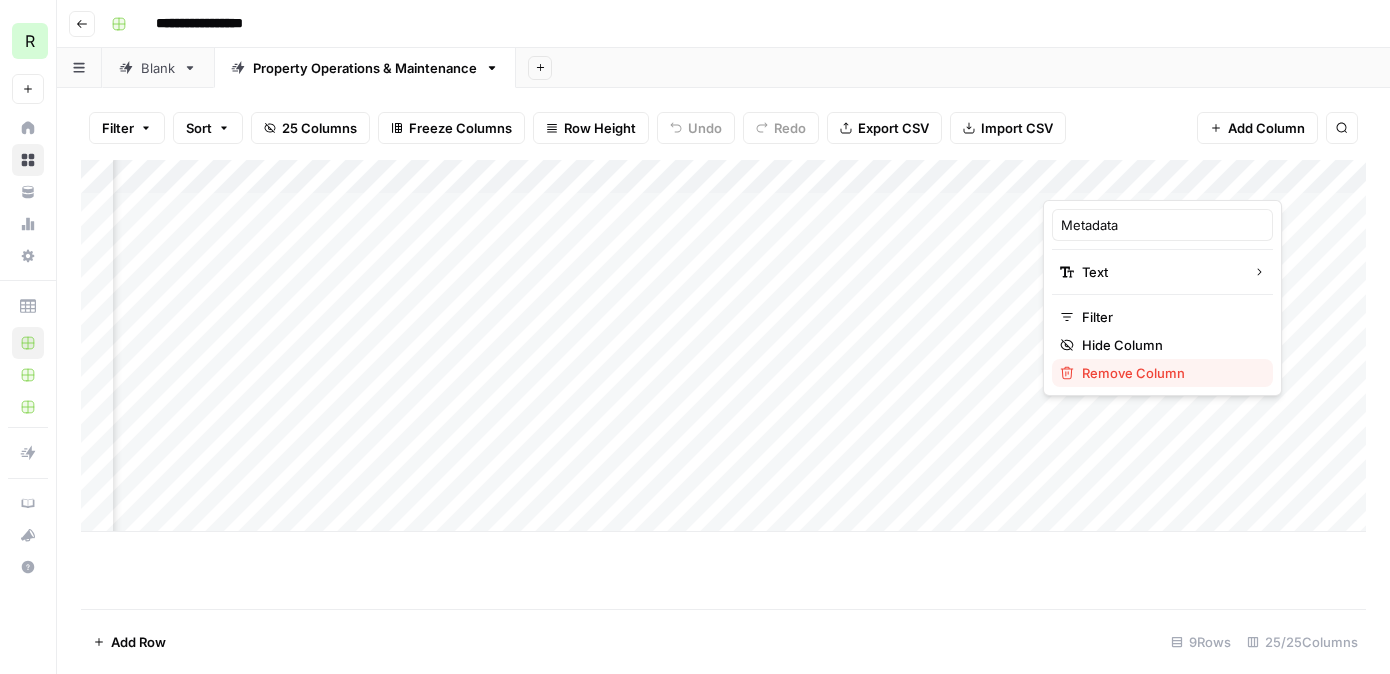 click on "Remove Column" at bounding box center (1169, 373) 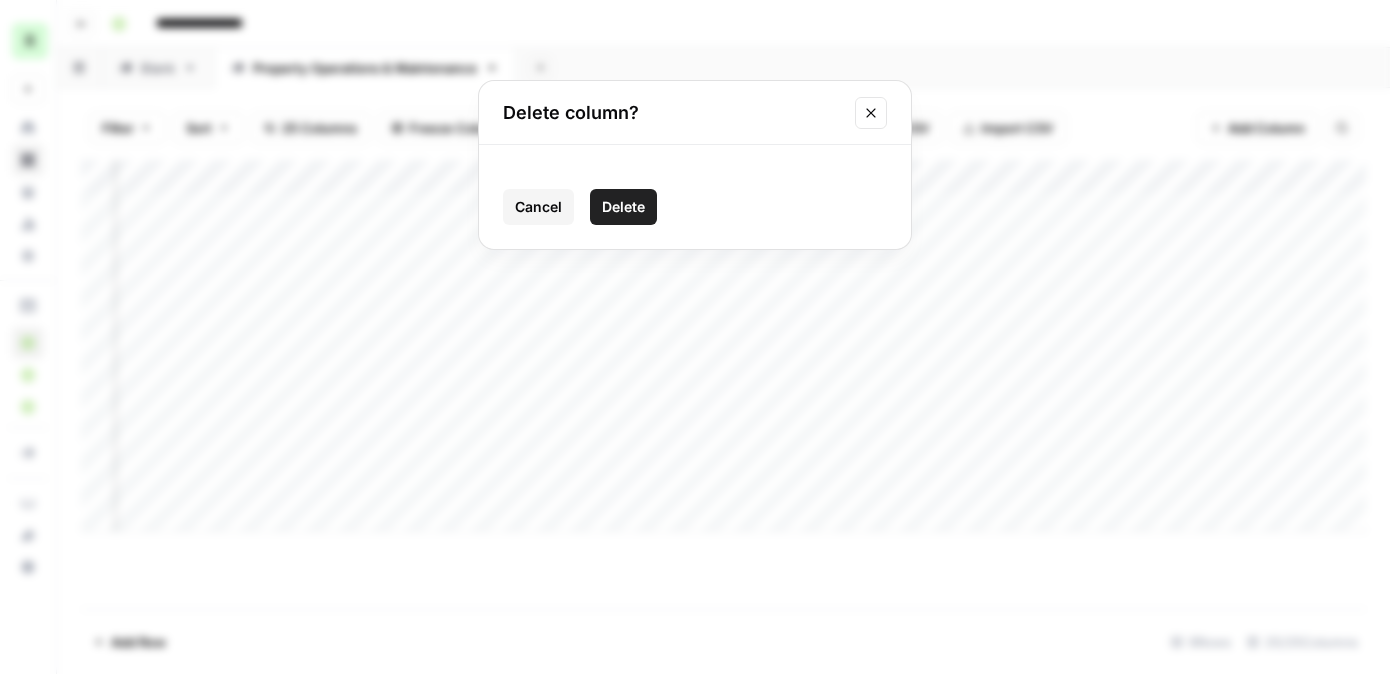 click on "Delete" at bounding box center [623, 207] 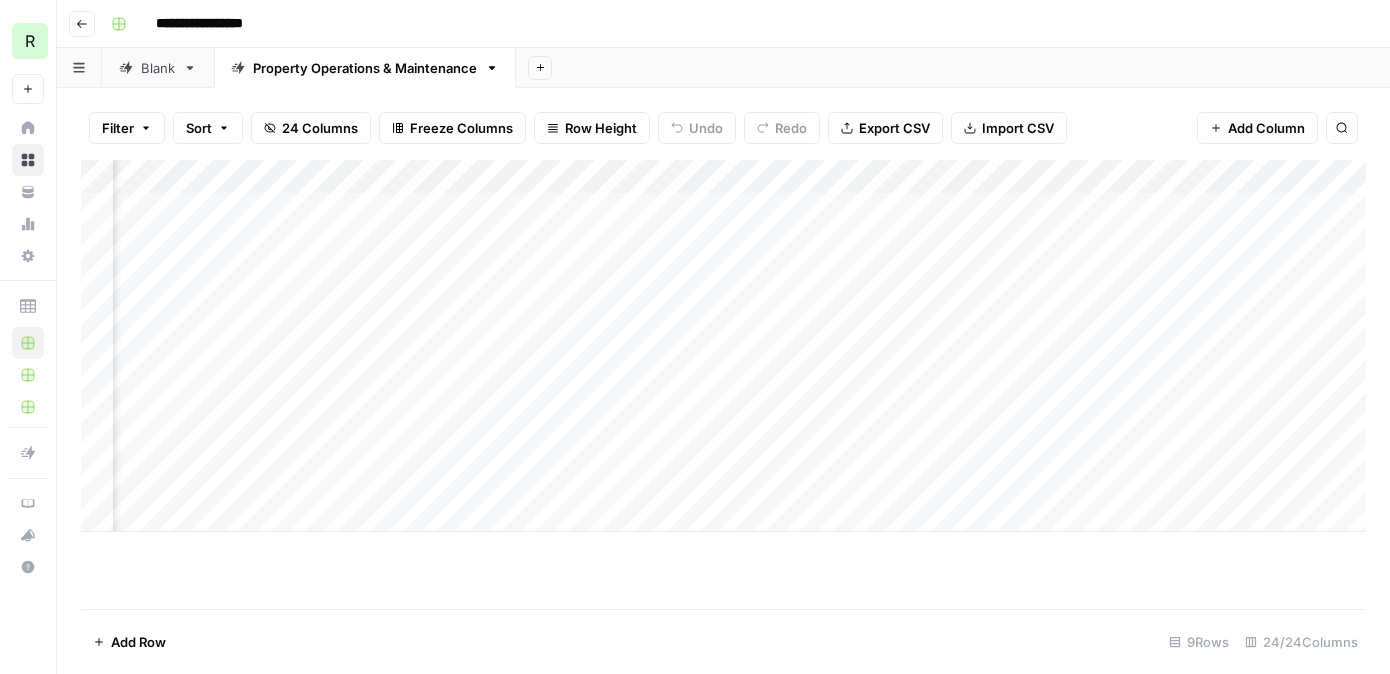 scroll, scrollTop: 0, scrollLeft: 3311, axis: horizontal 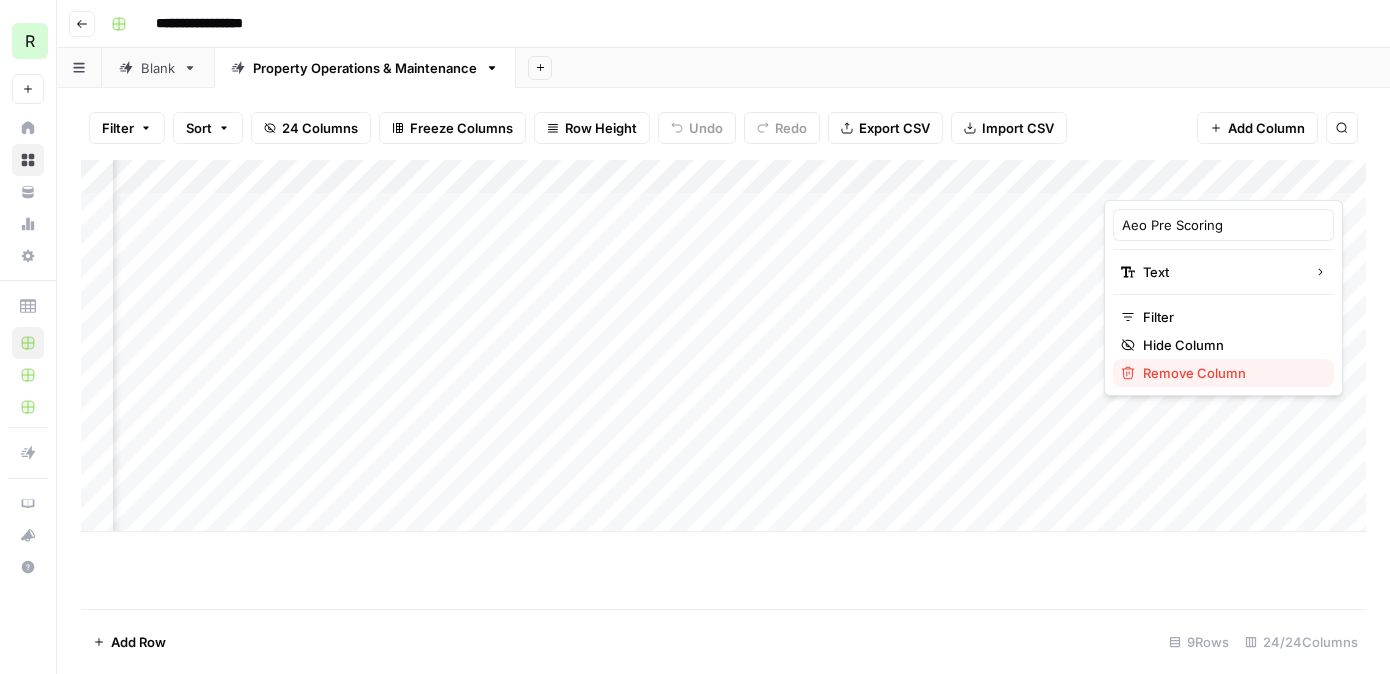 click on "Remove Column" at bounding box center [1230, 373] 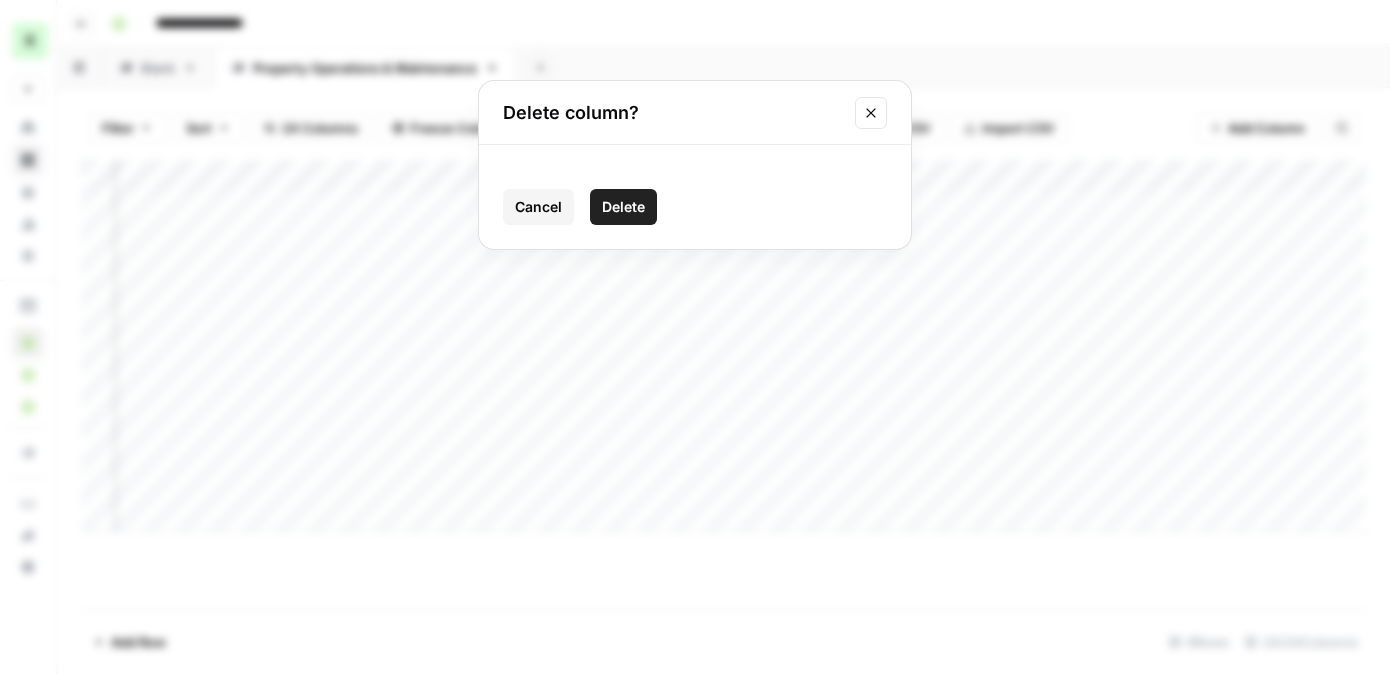 click on "Delete" at bounding box center (623, 207) 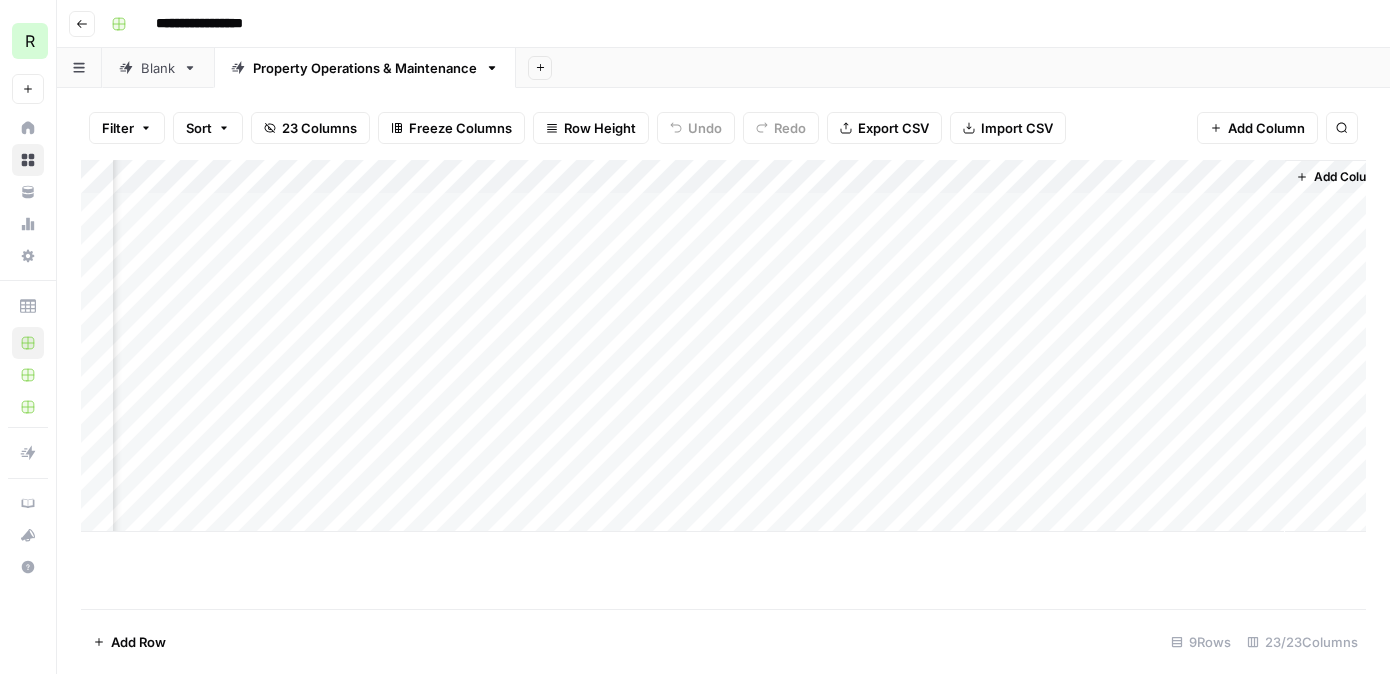 click on "Add Column" at bounding box center (723, 346) 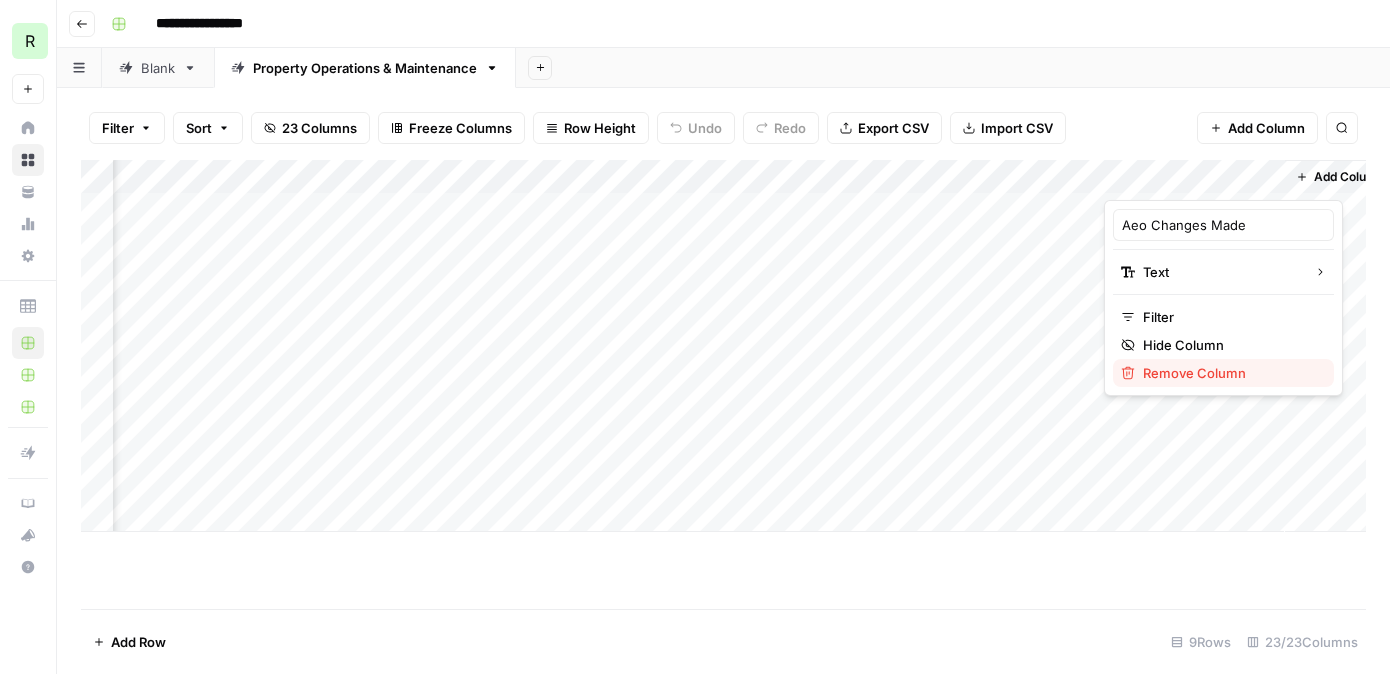 click on "Remove Column" at bounding box center (1230, 373) 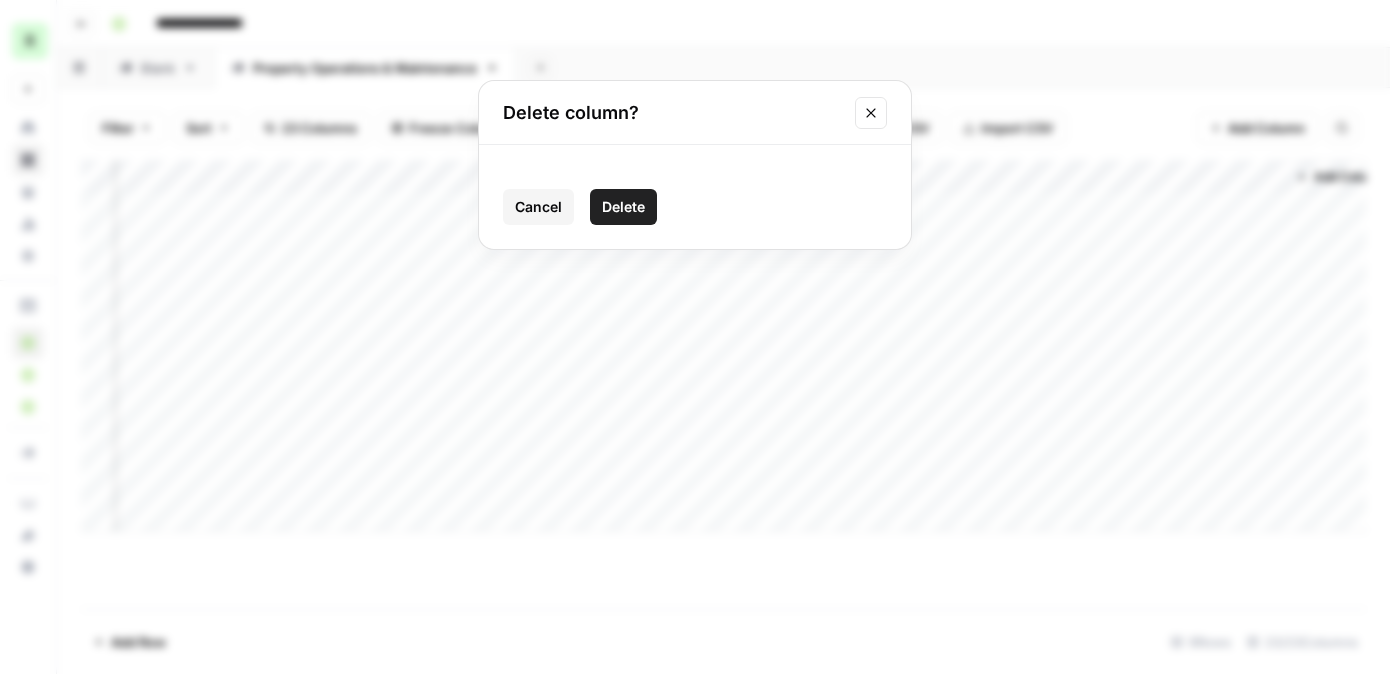click on "Delete" at bounding box center [623, 207] 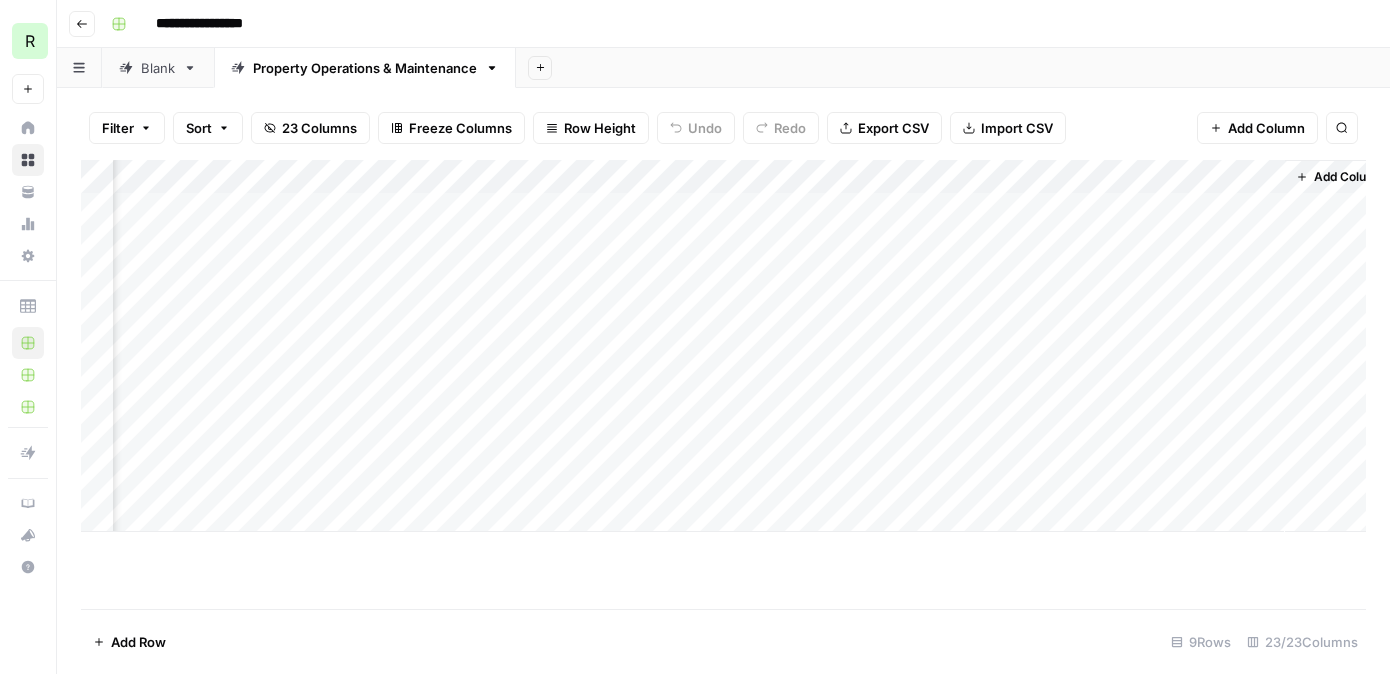 scroll, scrollTop: 0, scrollLeft: 3161, axis: horizontal 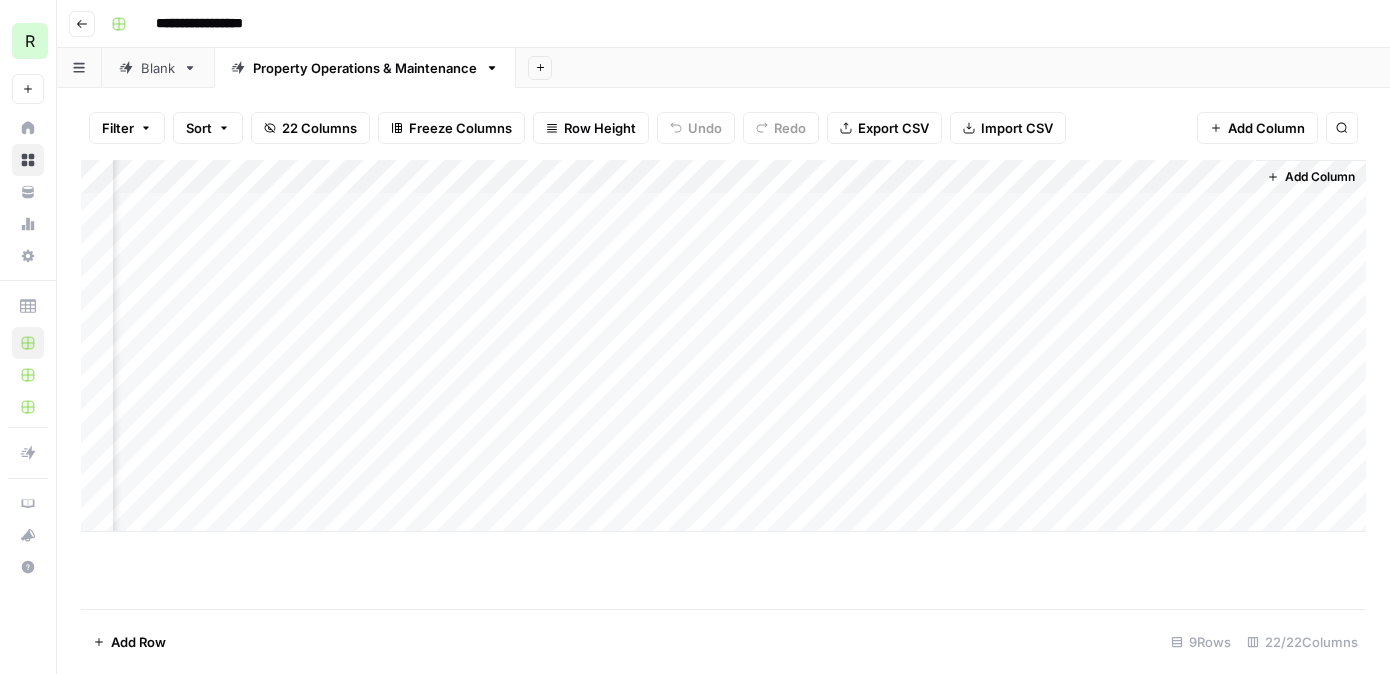 click on "Add Column" at bounding box center (723, 346) 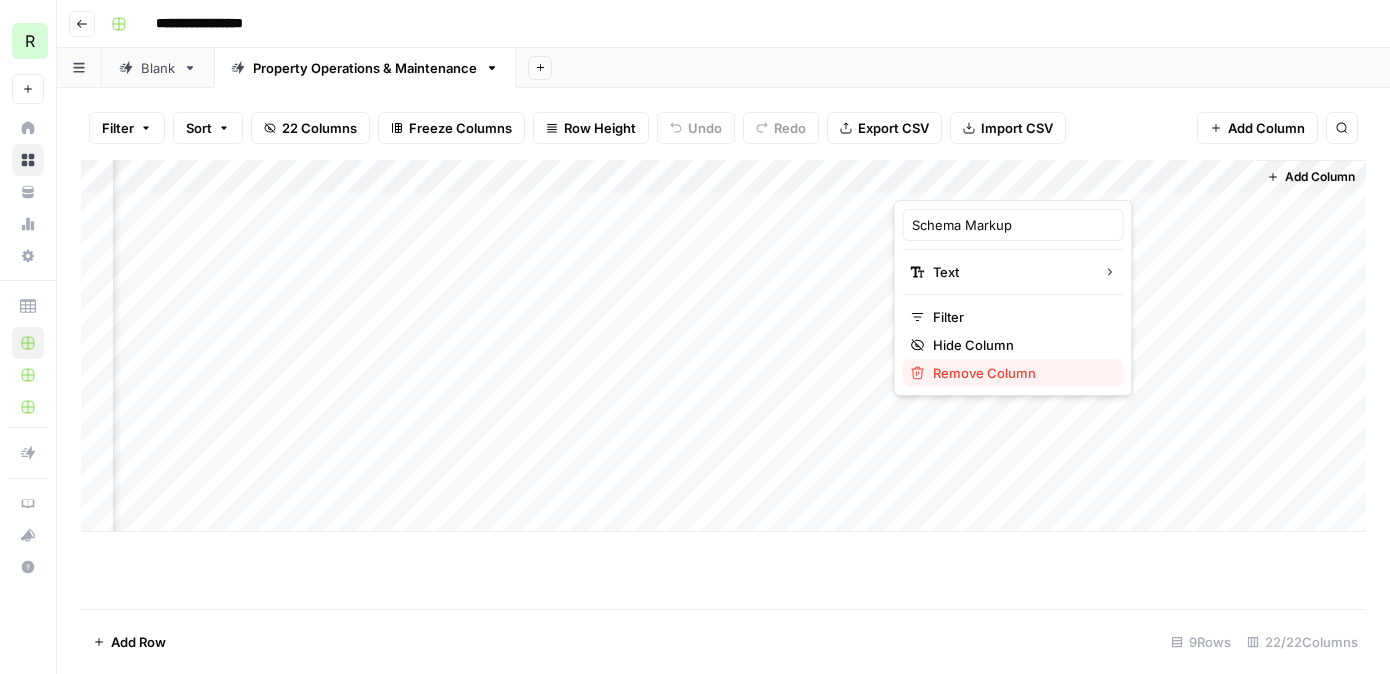click on "Remove Column" at bounding box center [1020, 373] 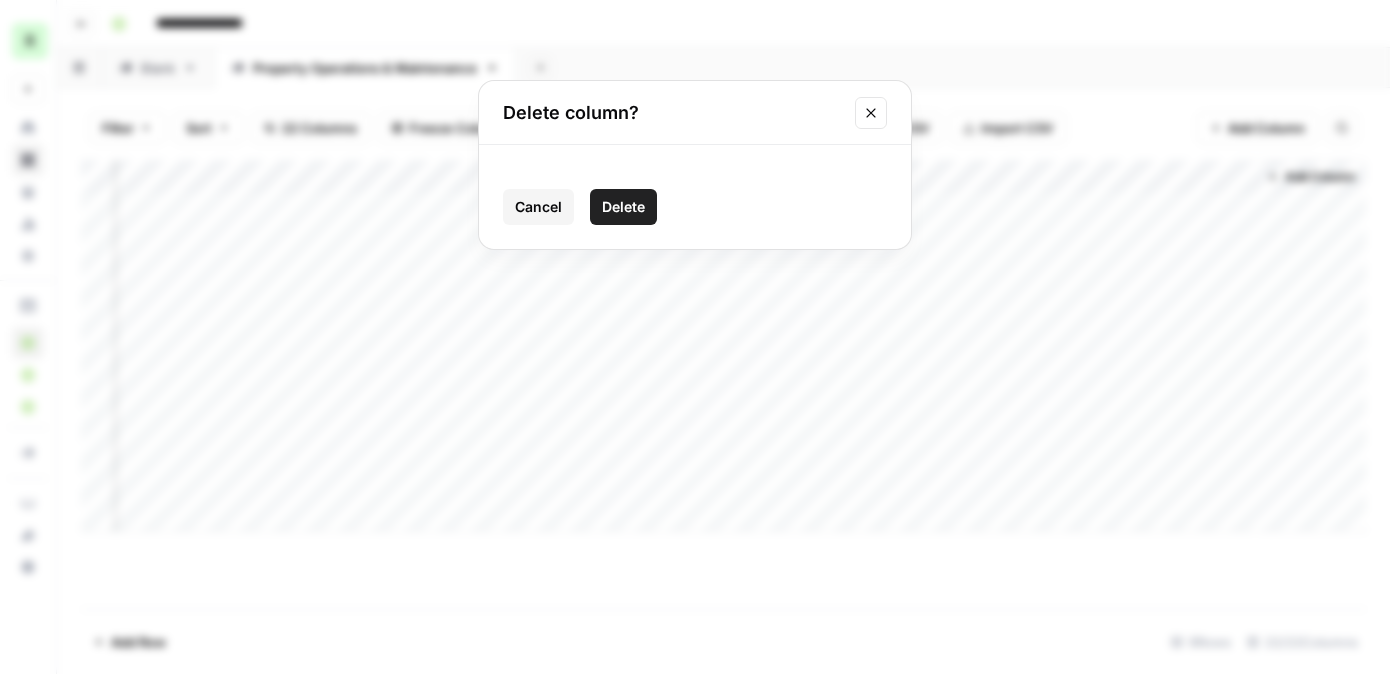 click on "Delete" at bounding box center [623, 207] 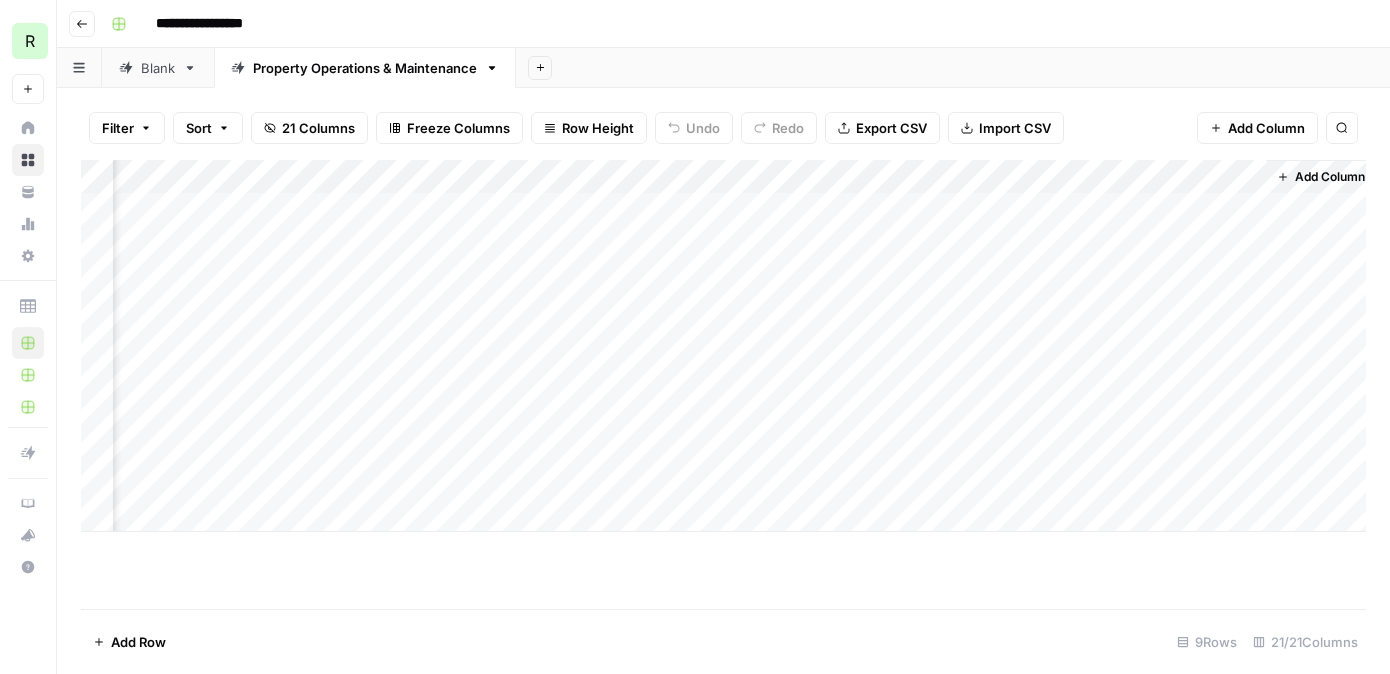 scroll, scrollTop: 0, scrollLeft: 2971, axis: horizontal 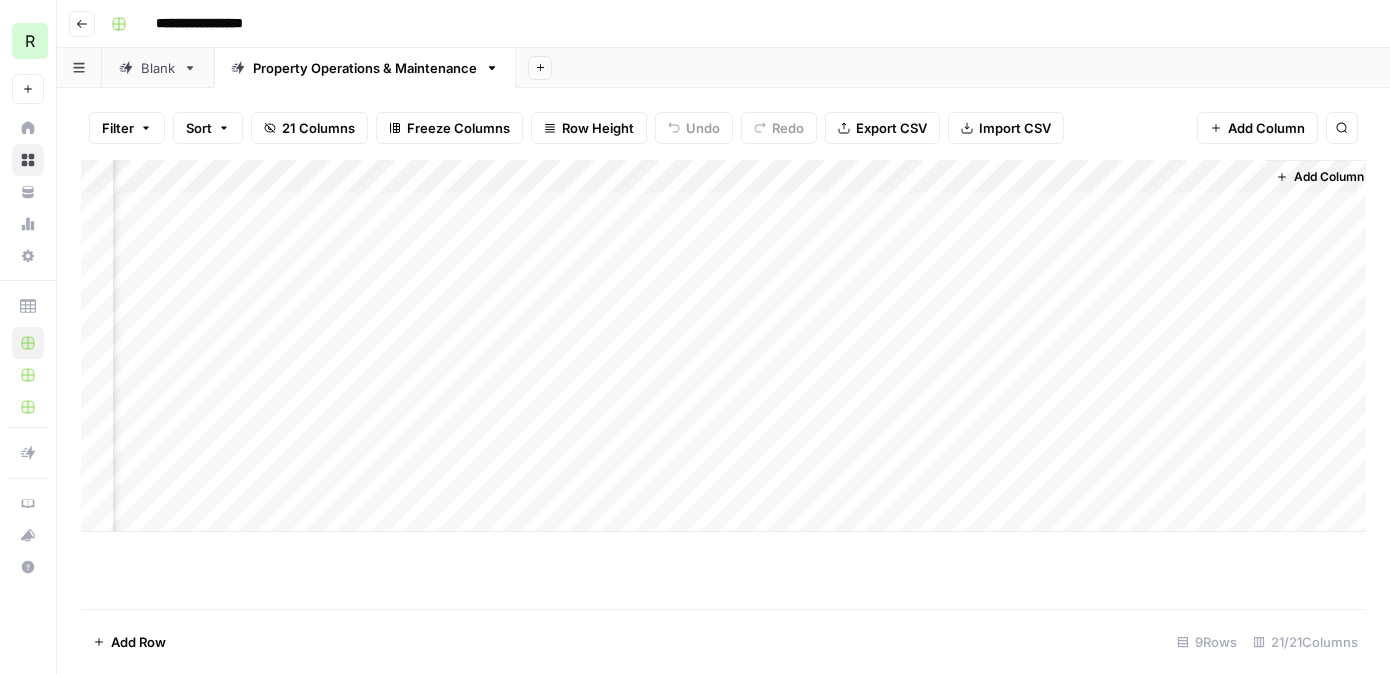 click on "Add Column" at bounding box center [723, 346] 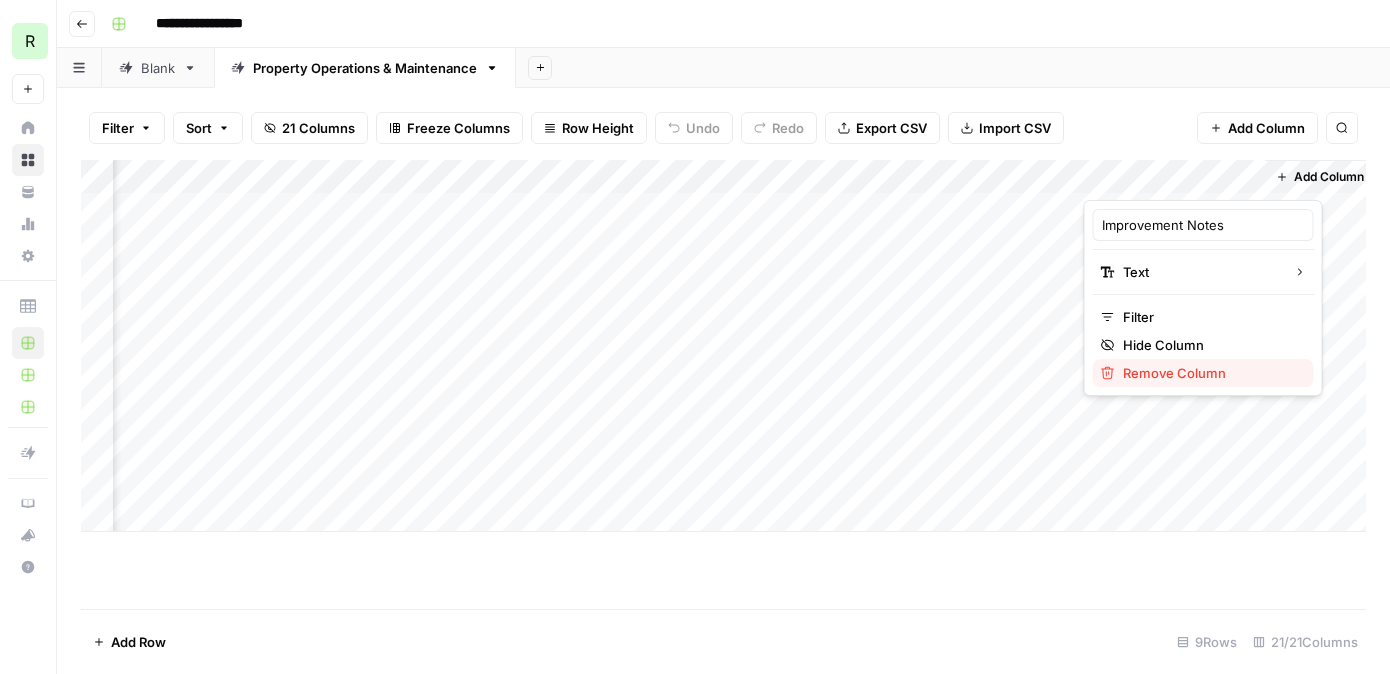 click on "Remove Column" at bounding box center (1210, 373) 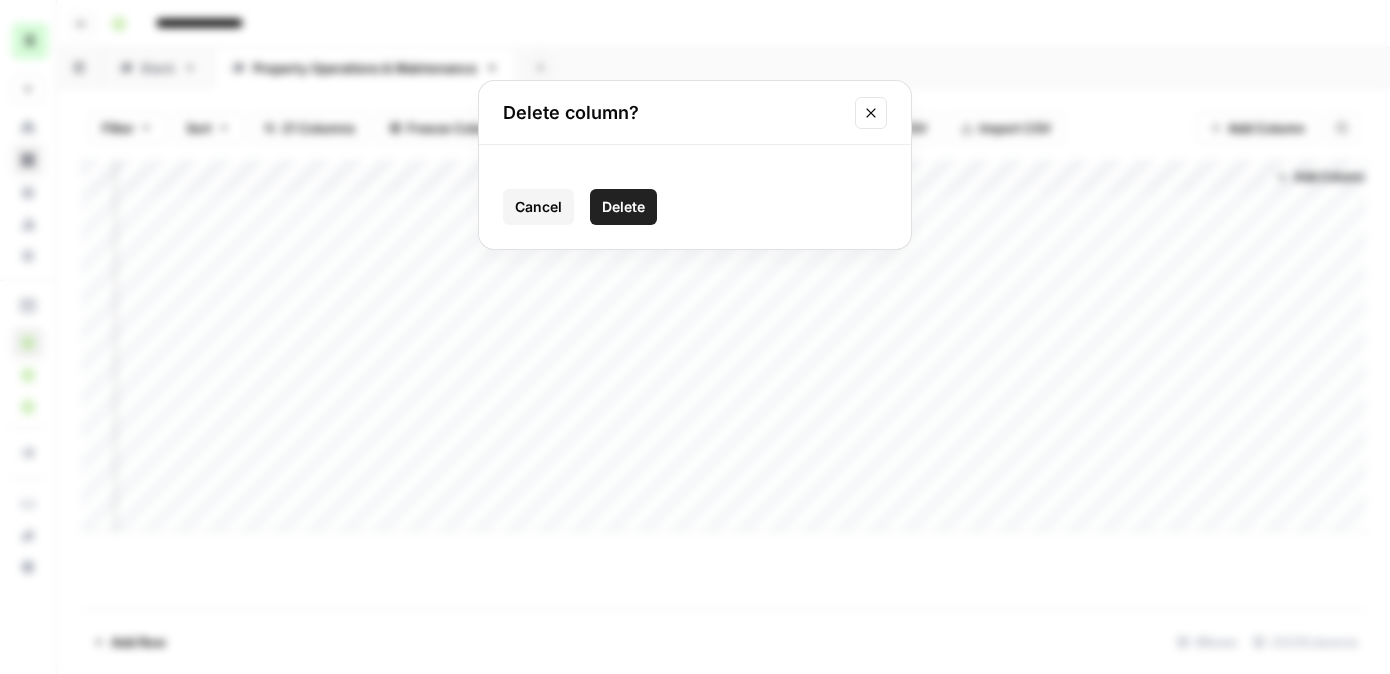 click on "Delete" at bounding box center [623, 207] 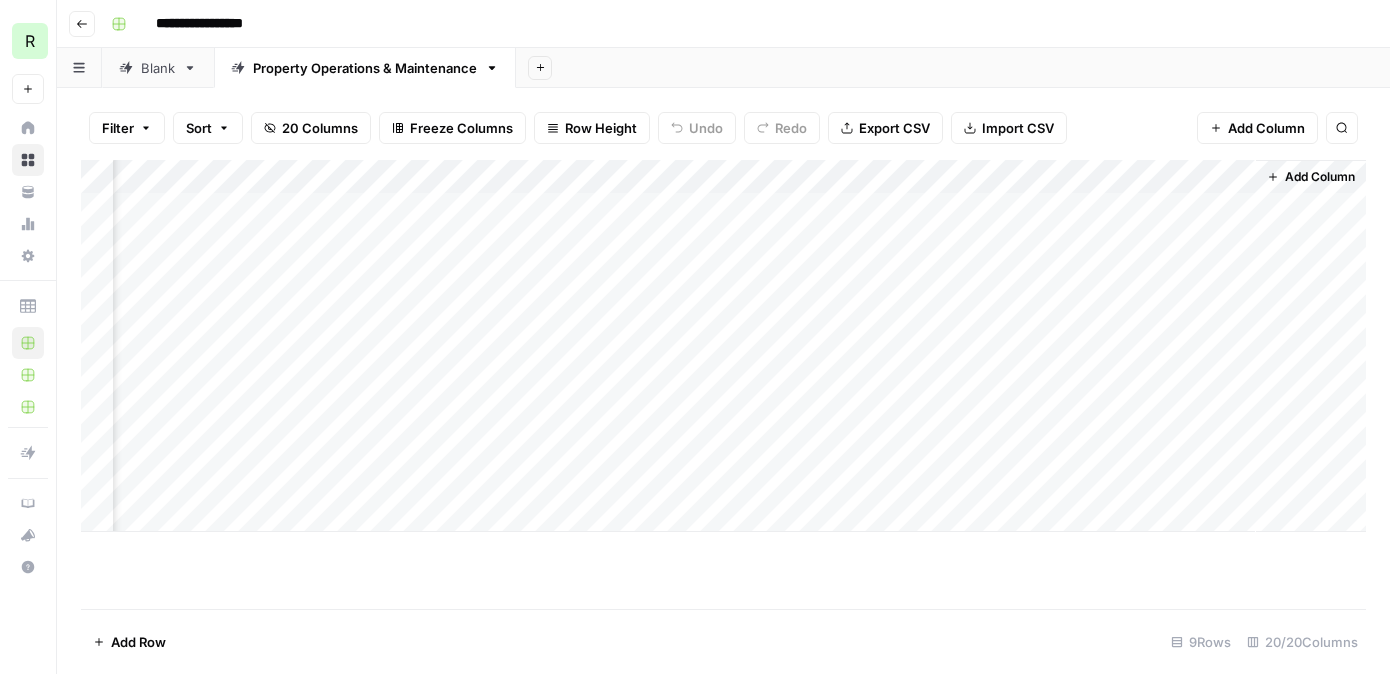 scroll, scrollTop: 0, scrollLeft: 2801, axis: horizontal 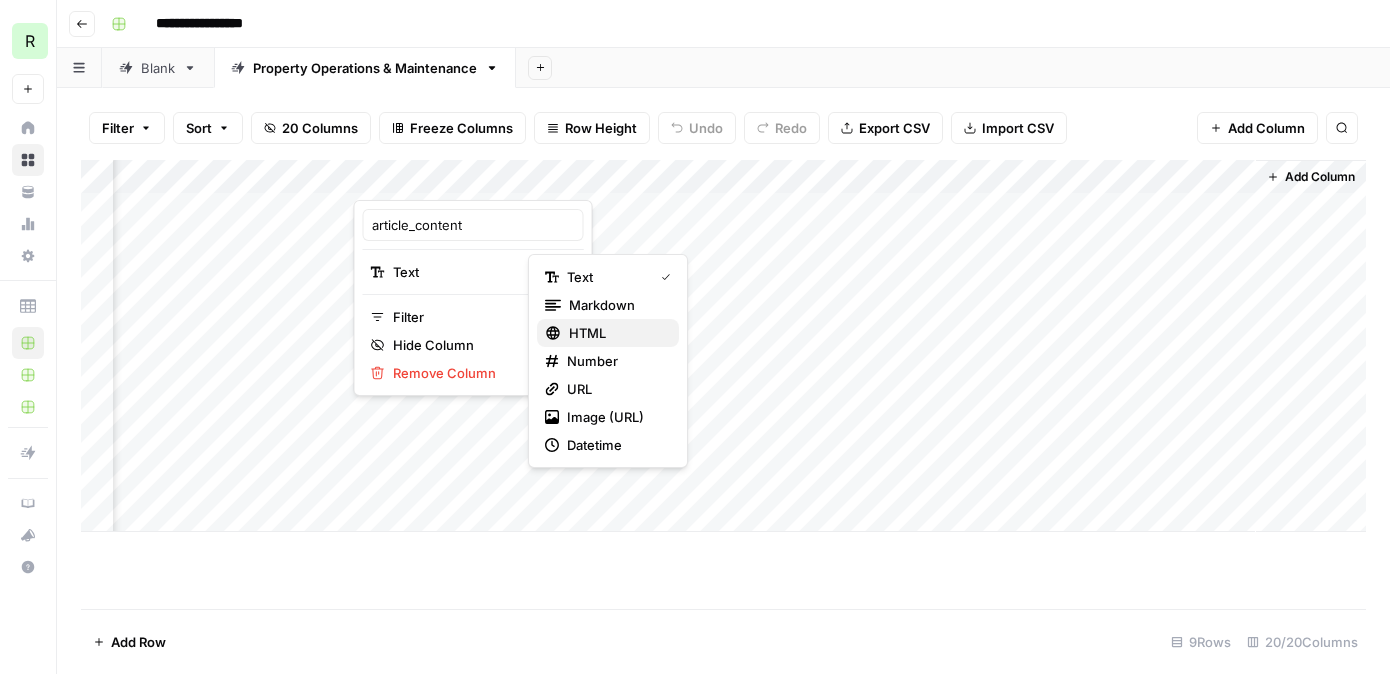 click on "HTML" at bounding box center (616, 333) 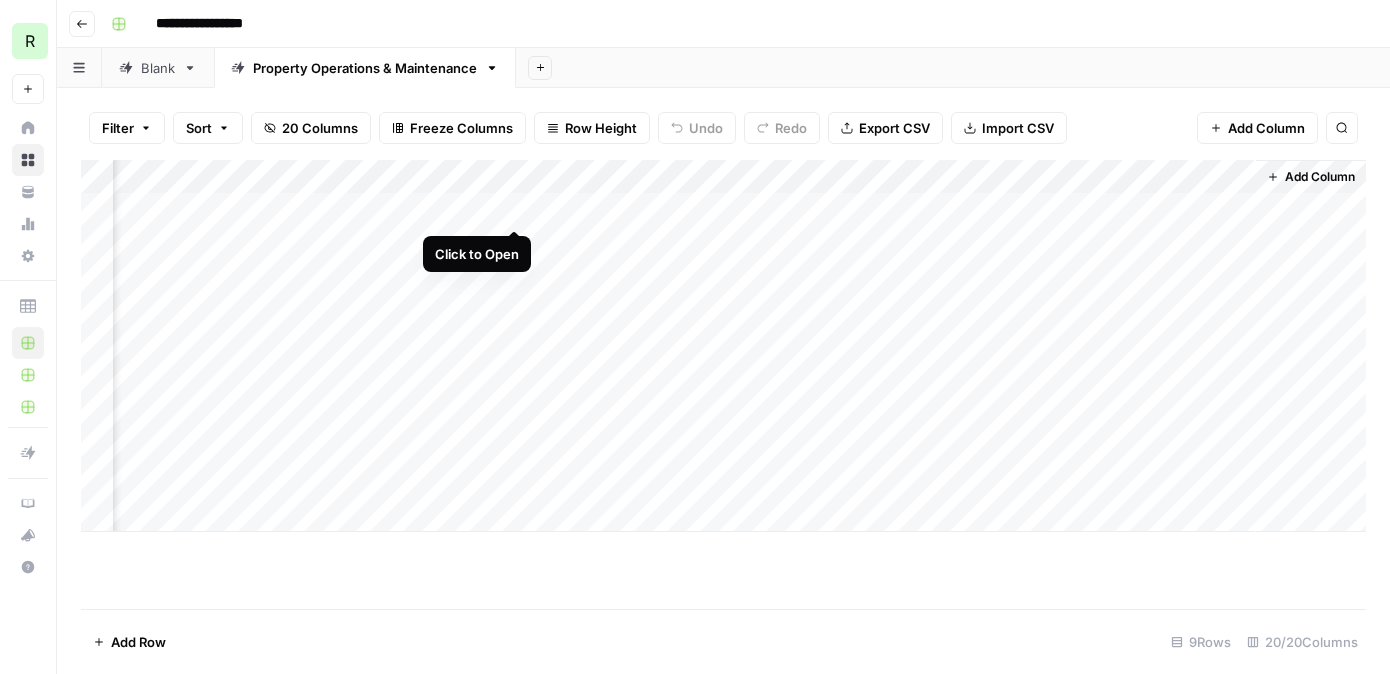 click on "Add Column" at bounding box center [723, 346] 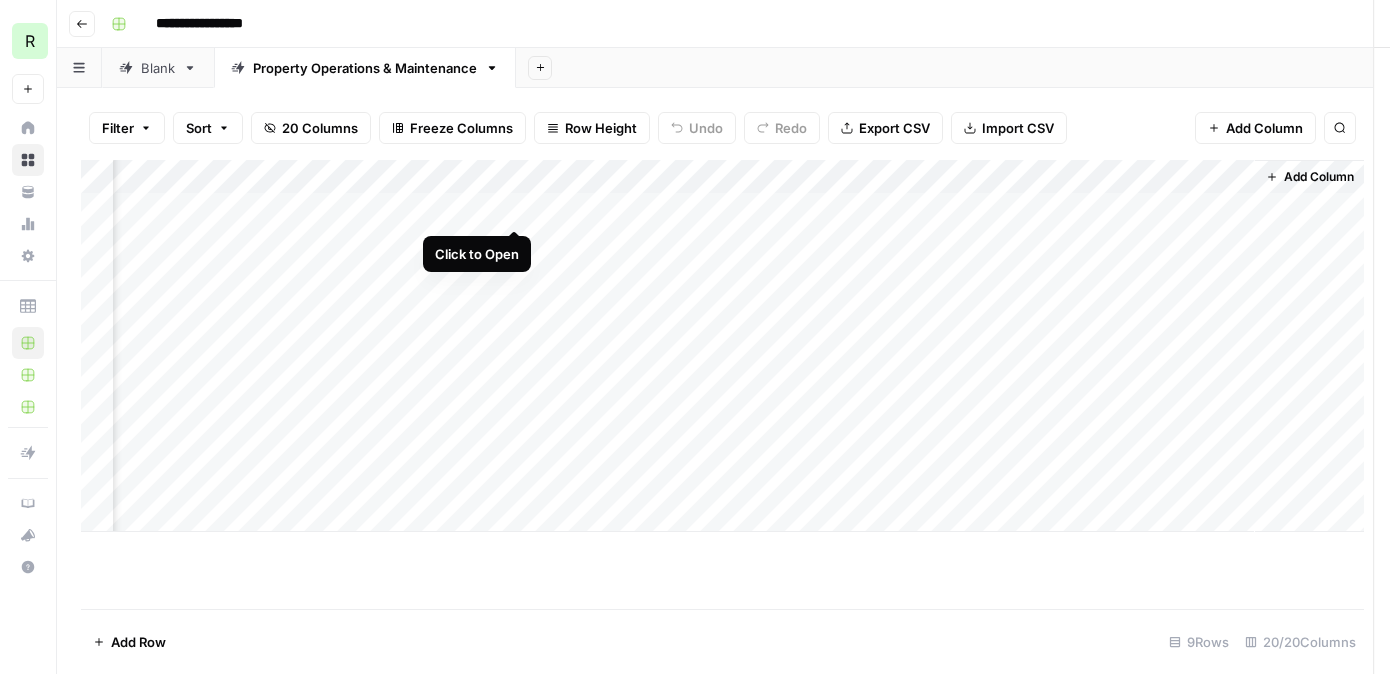 scroll, scrollTop: 0, scrollLeft: 2788, axis: horizontal 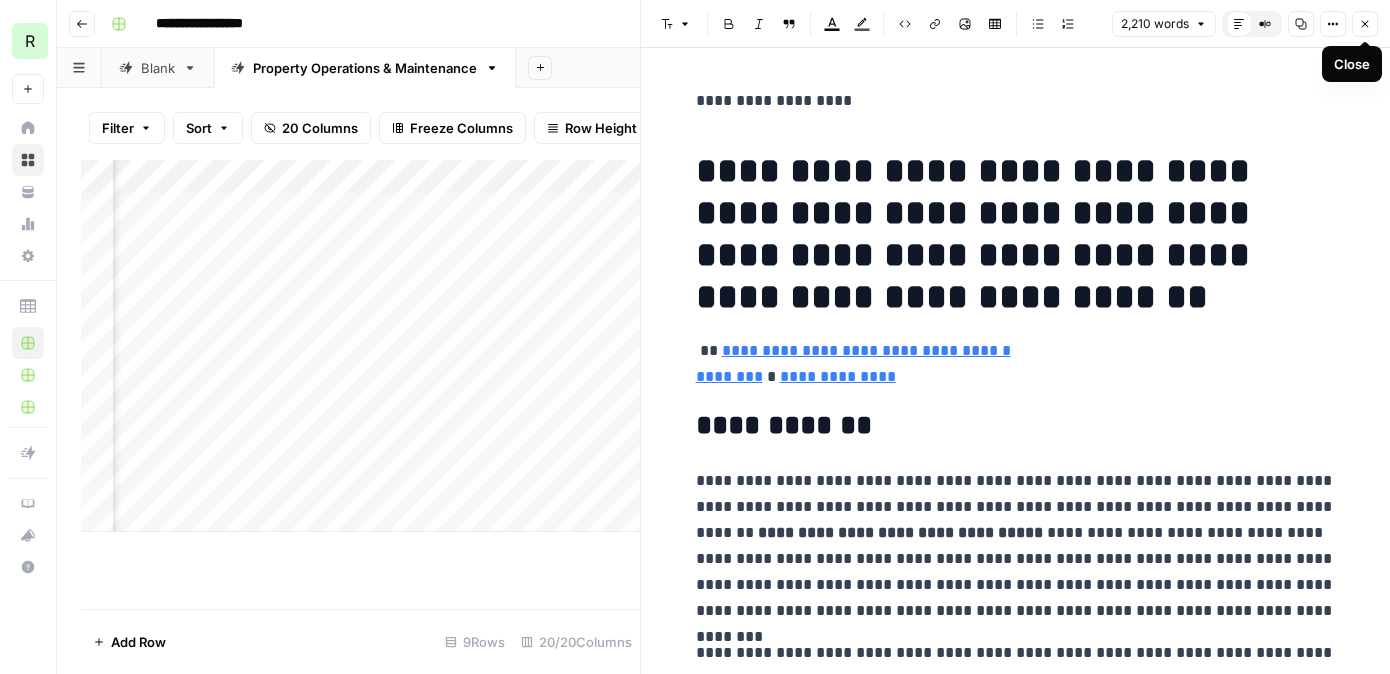 click 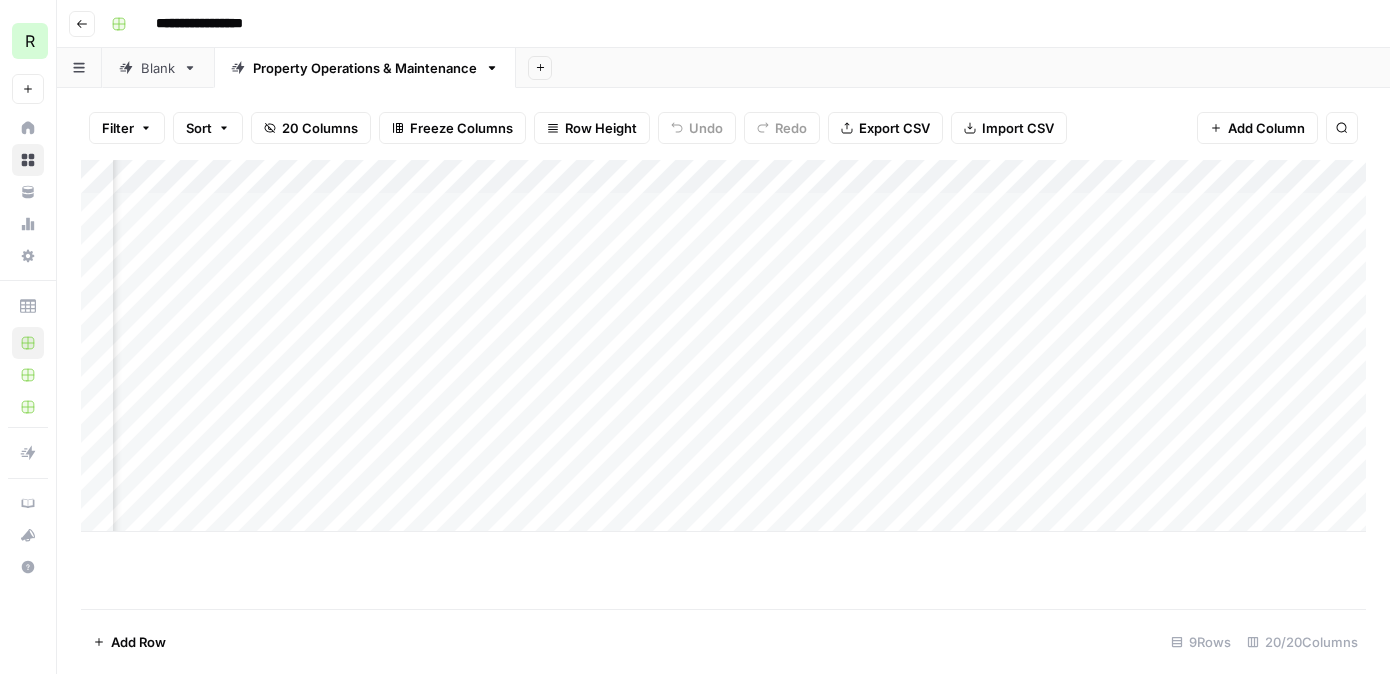 scroll, scrollTop: 0, scrollLeft: 2415, axis: horizontal 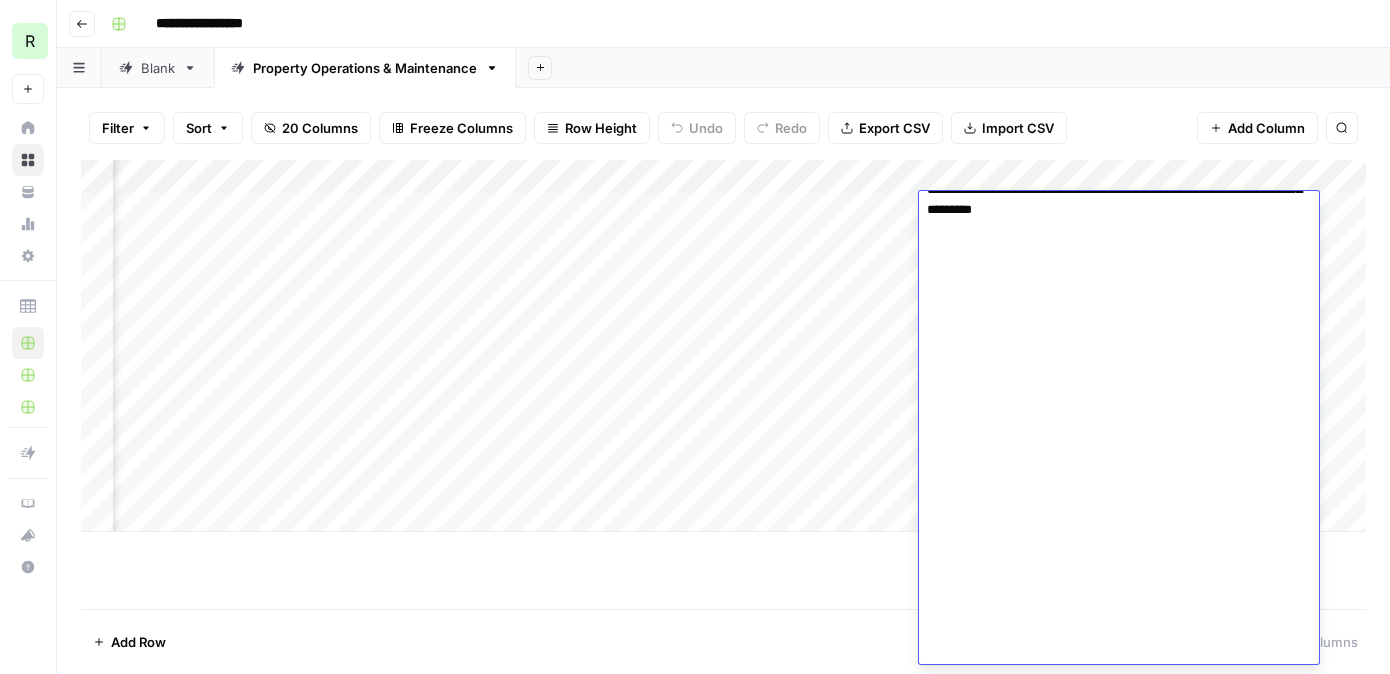 click at bounding box center [1119, 90] 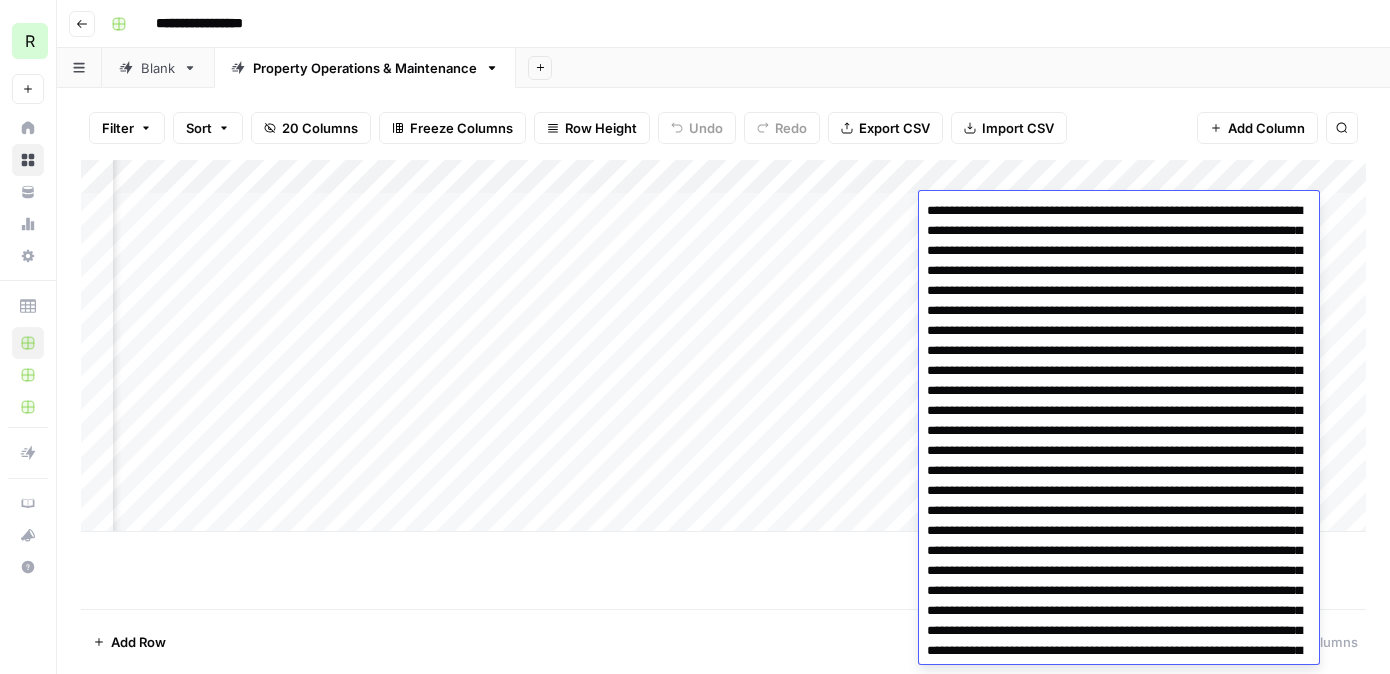 click on "Filter Sort 20 Columns Freeze Columns Row Height Undo Redo Export CSV Import CSV Add Column Search" at bounding box center (723, 128) 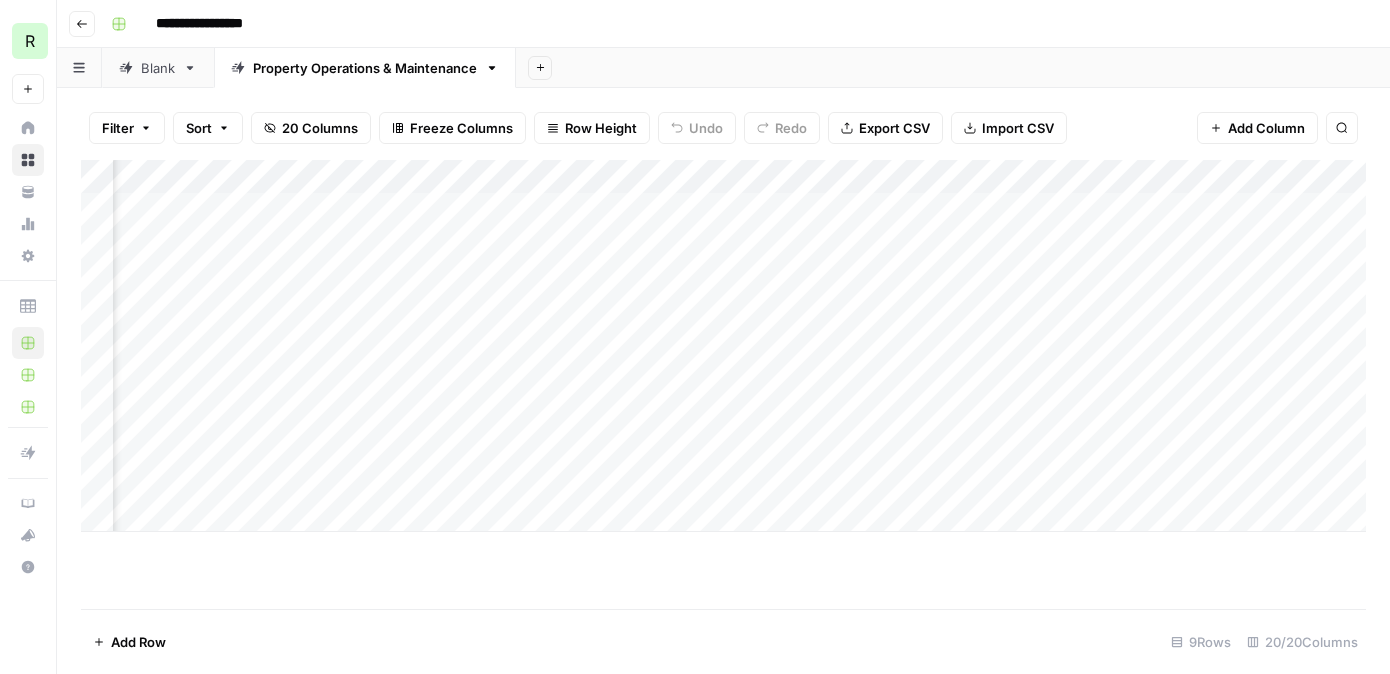 click on "Add Column" at bounding box center (723, 346) 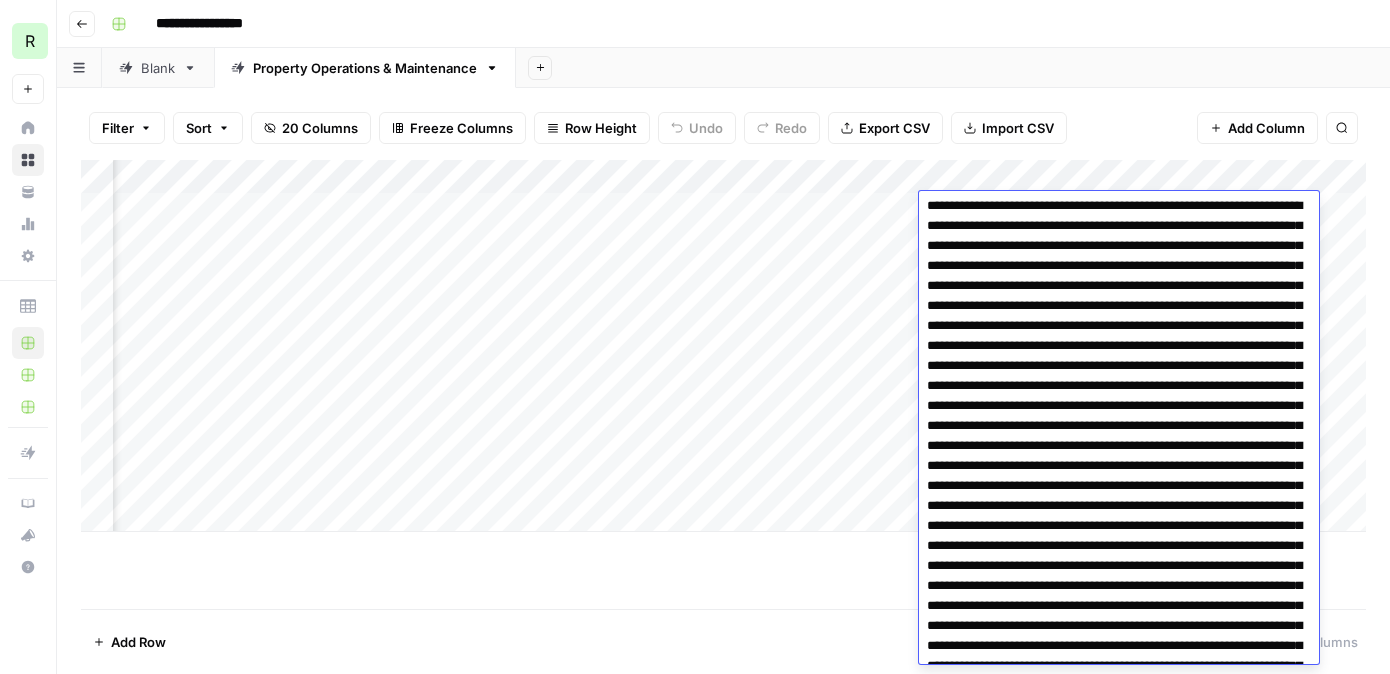 scroll, scrollTop: 0, scrollLeft: 0, axis: both 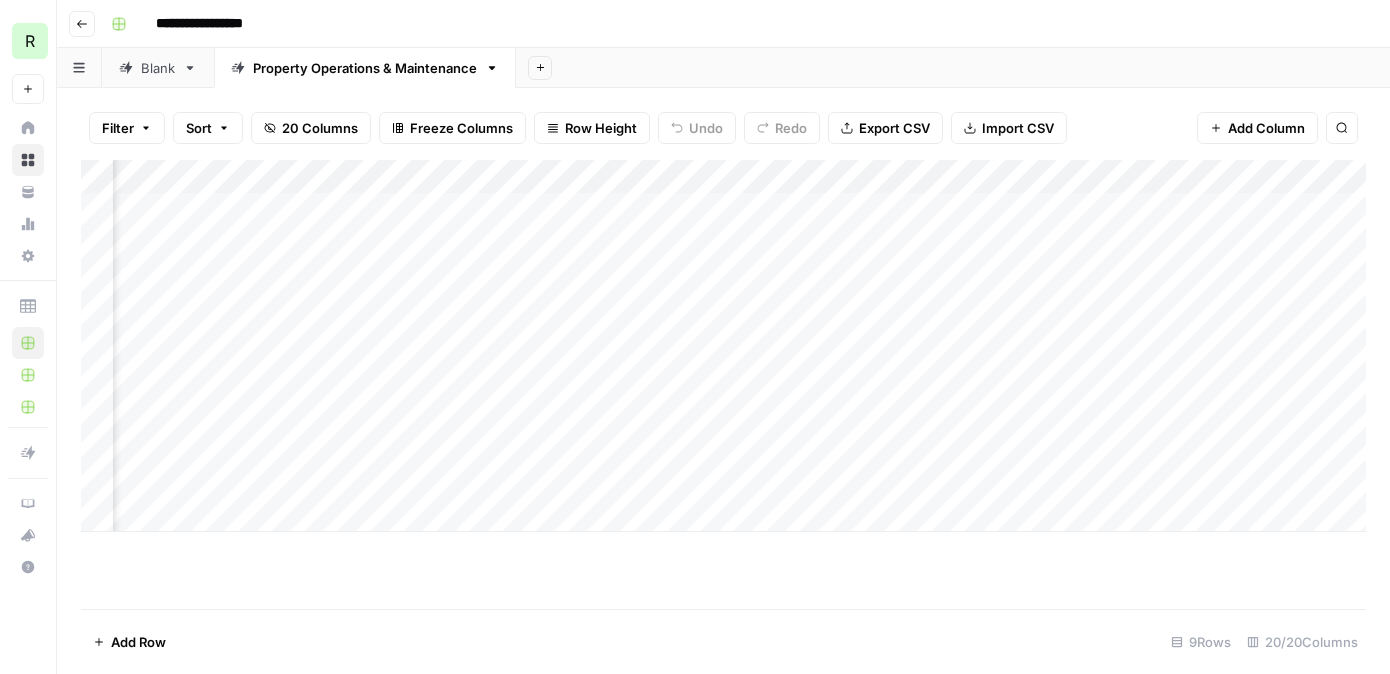 click on "Add Column" at bounding box center [723, 346] 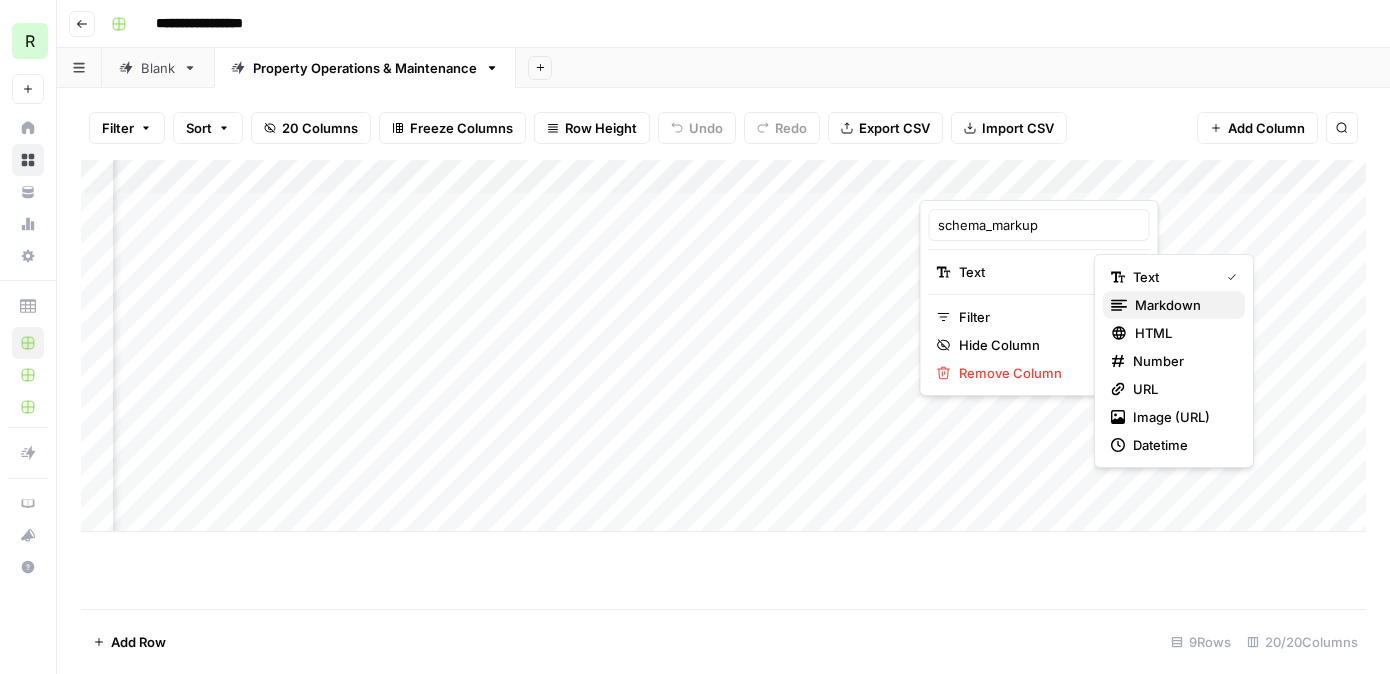 click on "markdown" at bounding box center (1182, 305) 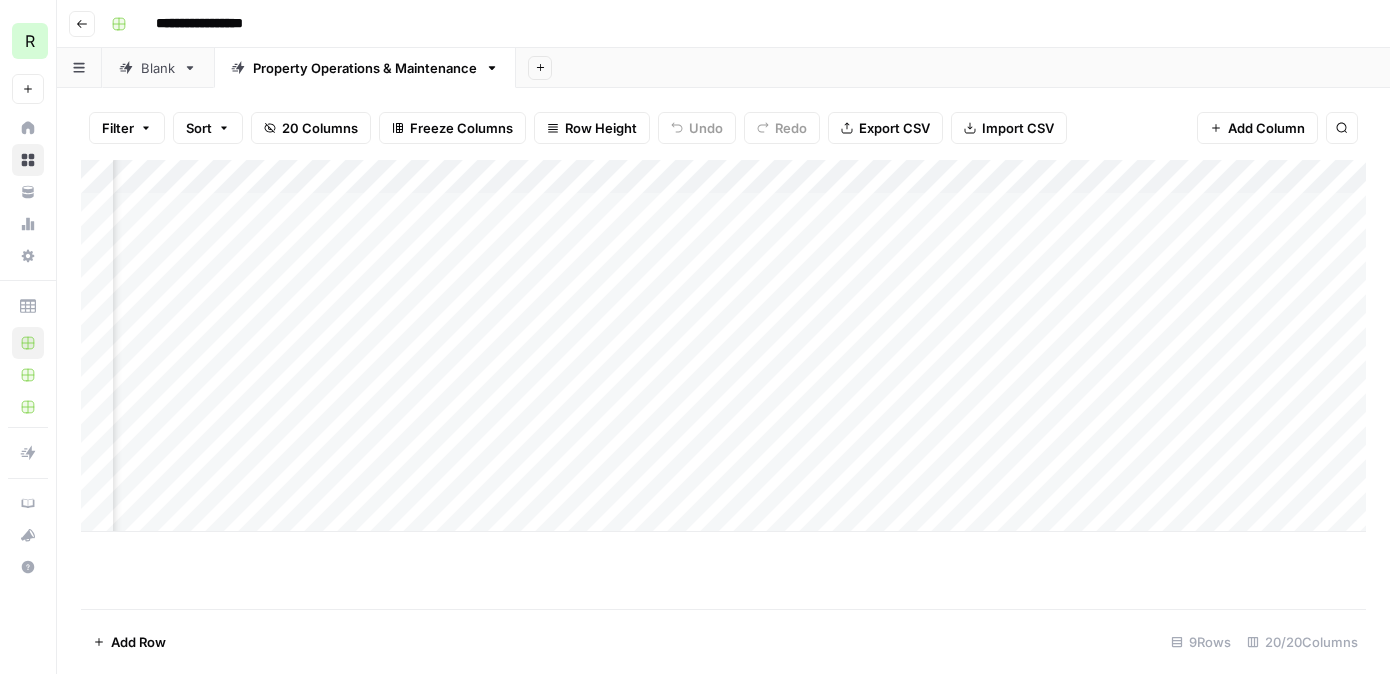click on "Add Column" at bounding box center (723, 346) 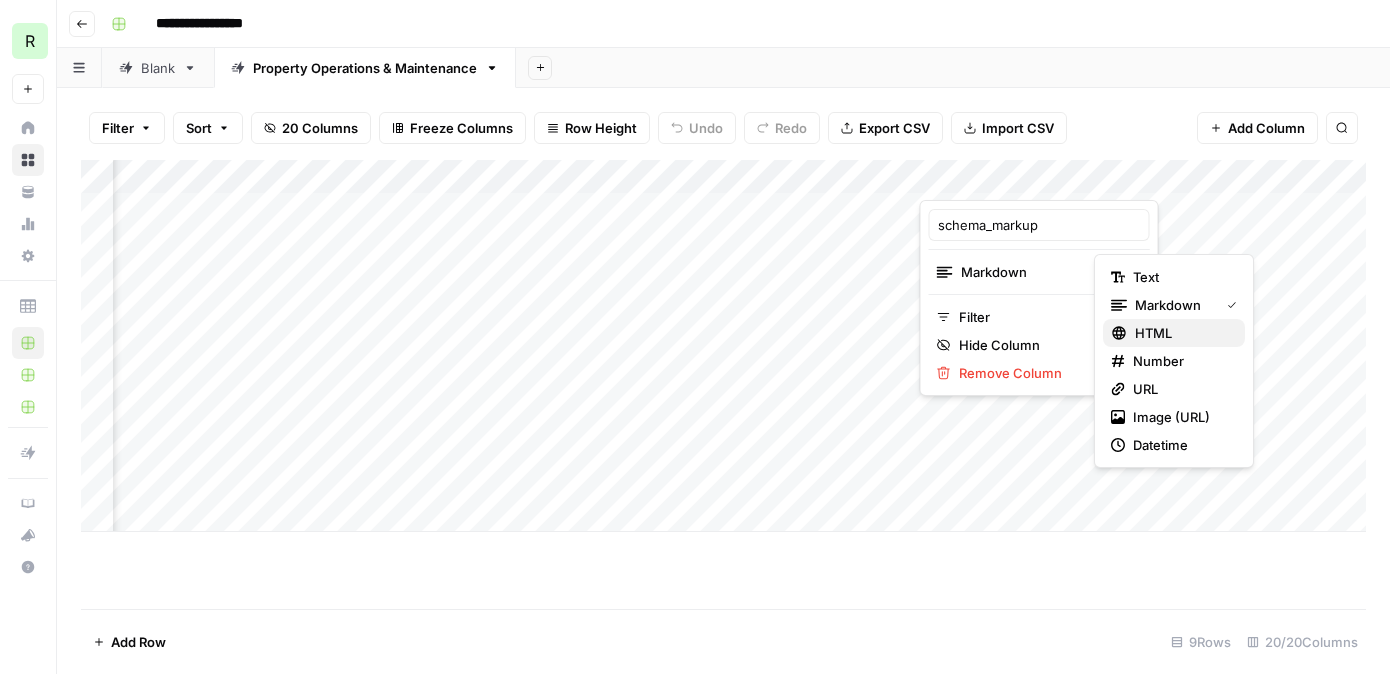 click on "HTML" at bounding box center (1182, 333) 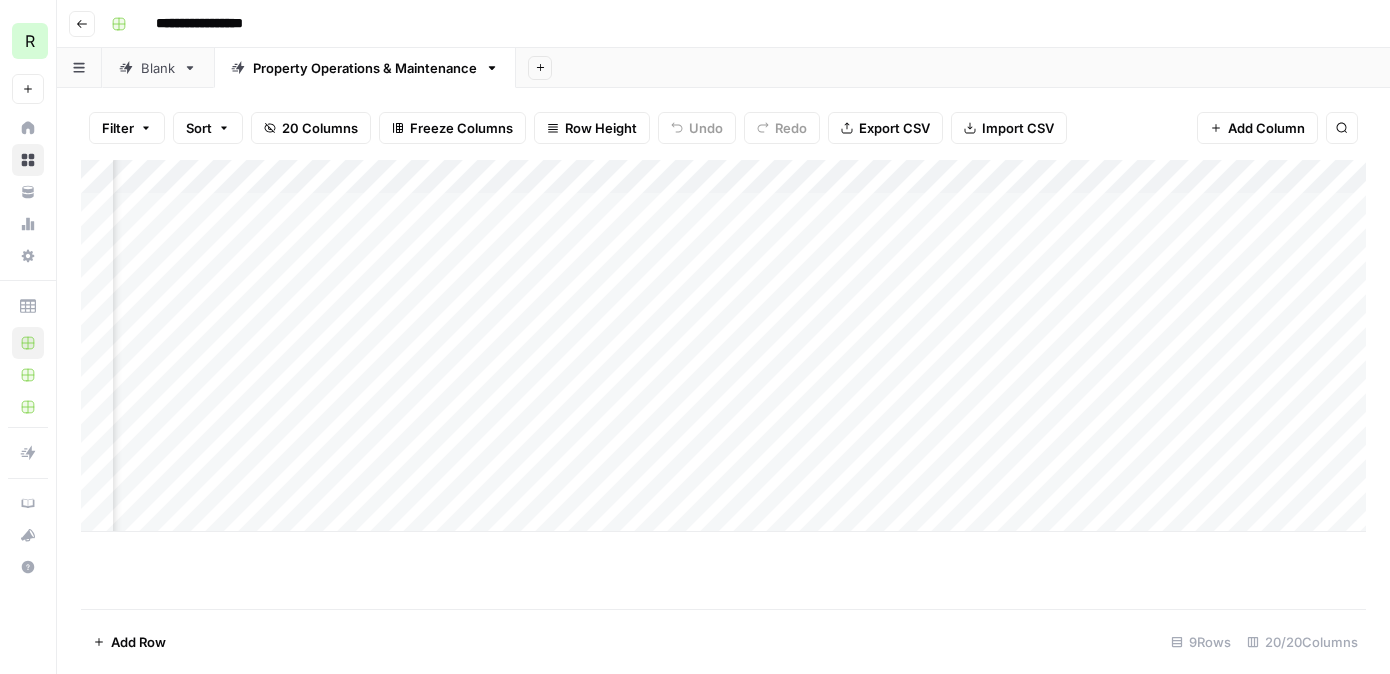 click on "Add Column" at bounding box center (723, 346) 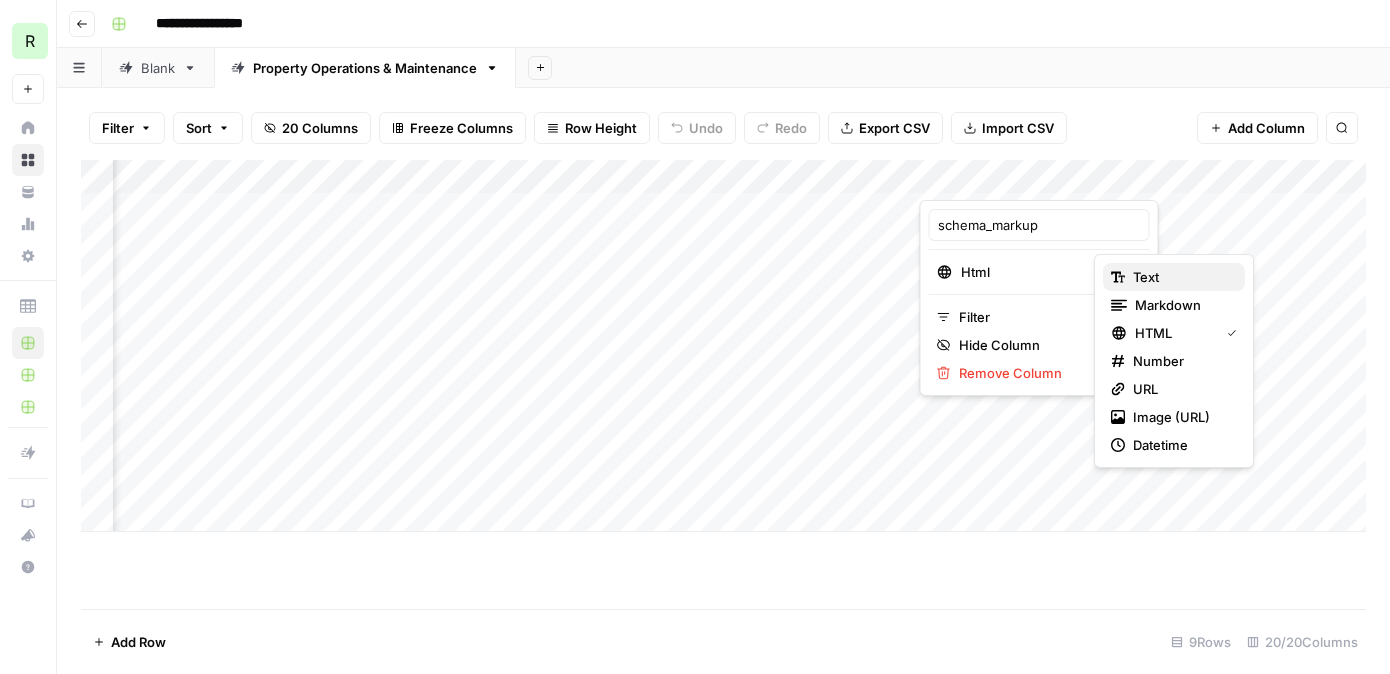 click on "text" at bounding box center (1181, 277) 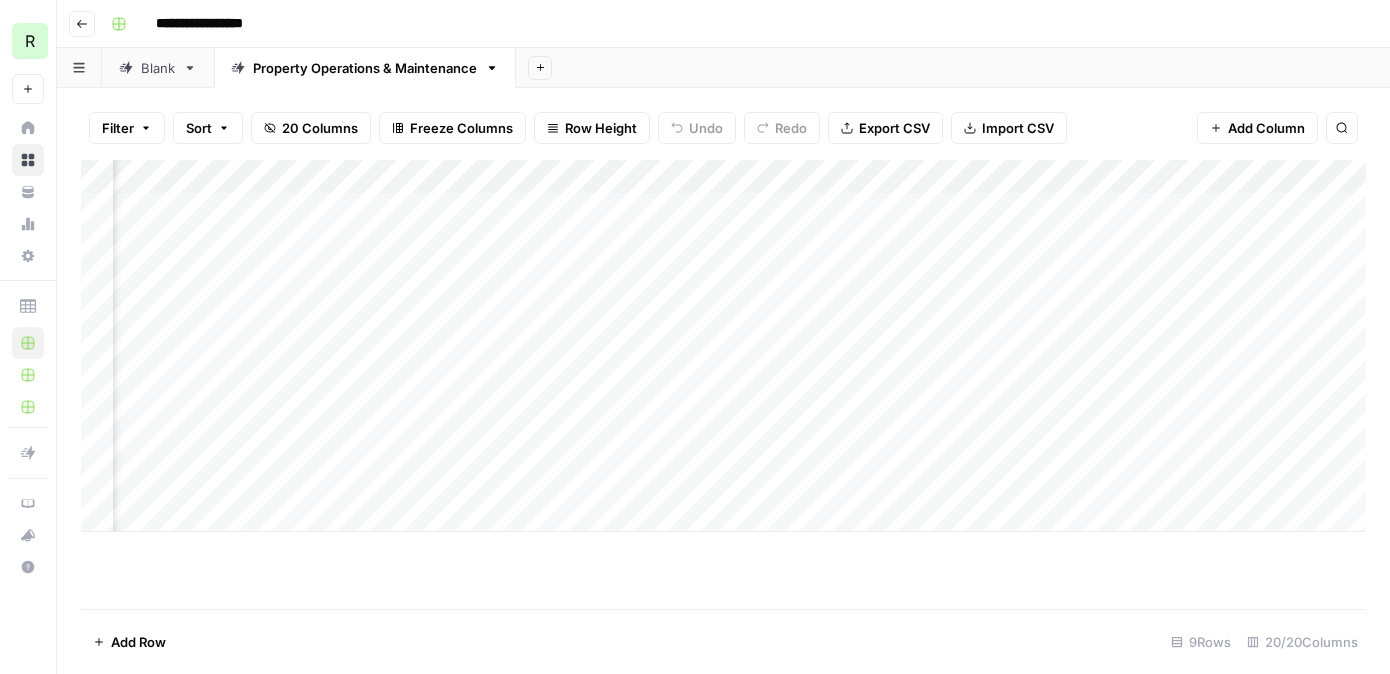 click on "Add Column" at bounding box center (723, 346) 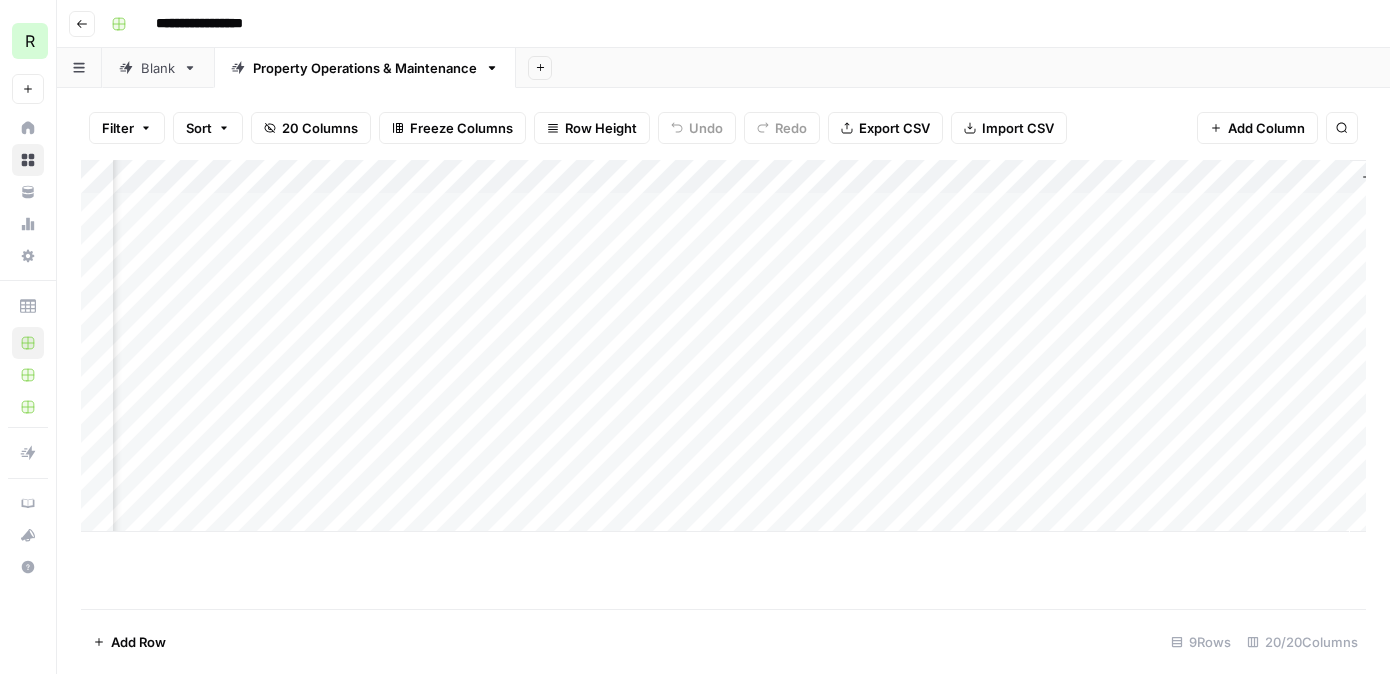 scroll, scrollTop: 0, scrollLeft: 2801, axis: horizontal 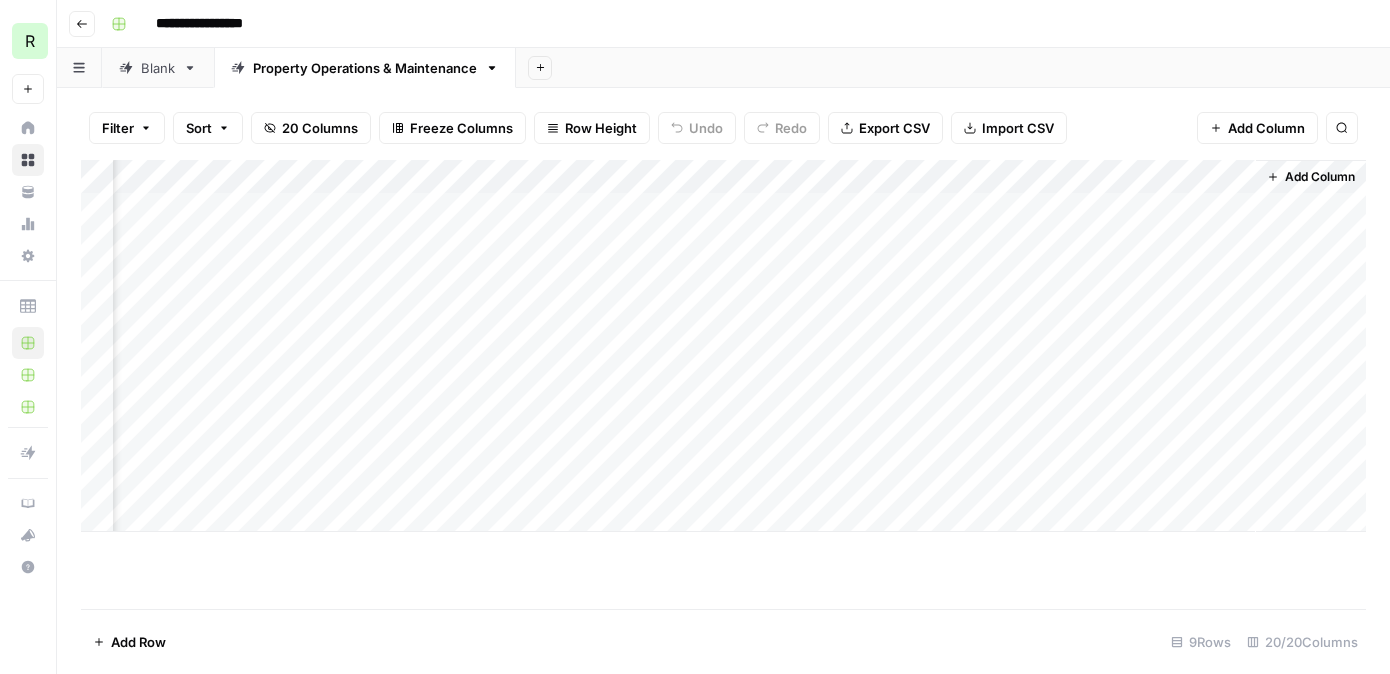 click on "Add Column" at bounding box center [723, 346] 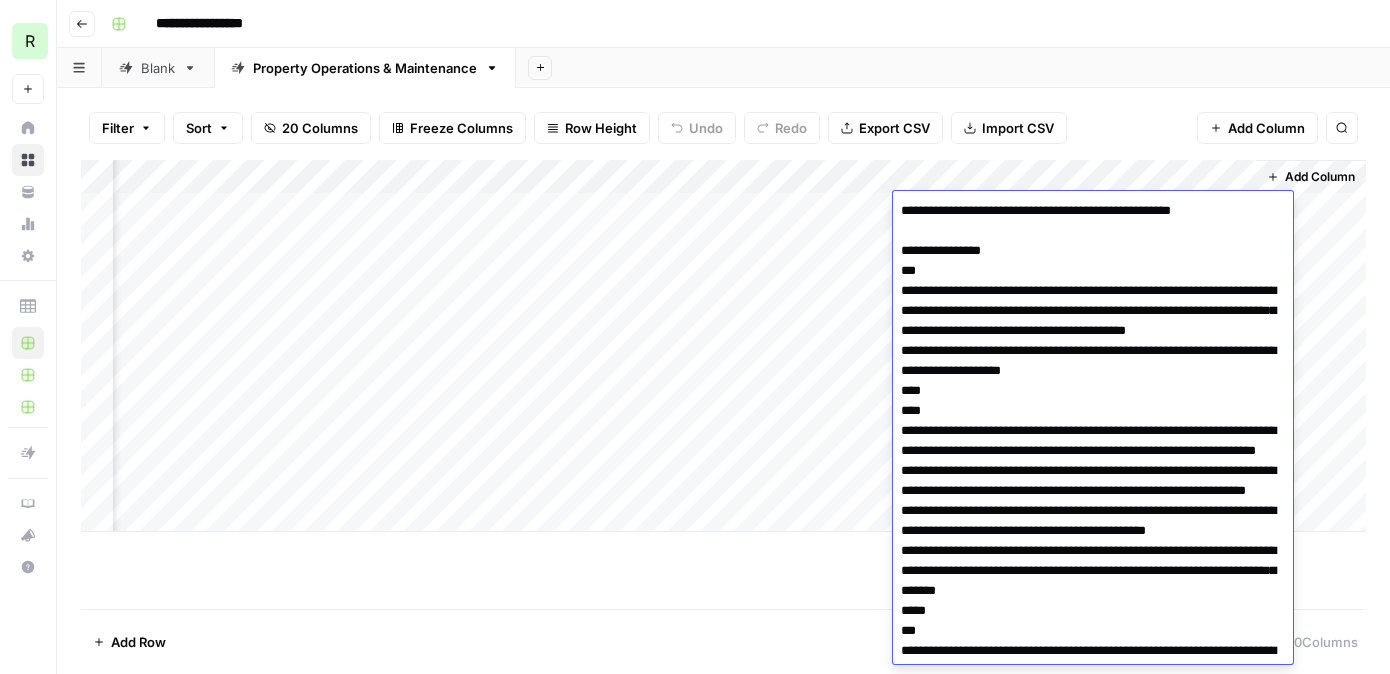 scroll, scrollTop: 6081, scrollLeft: 0, axis: vertical 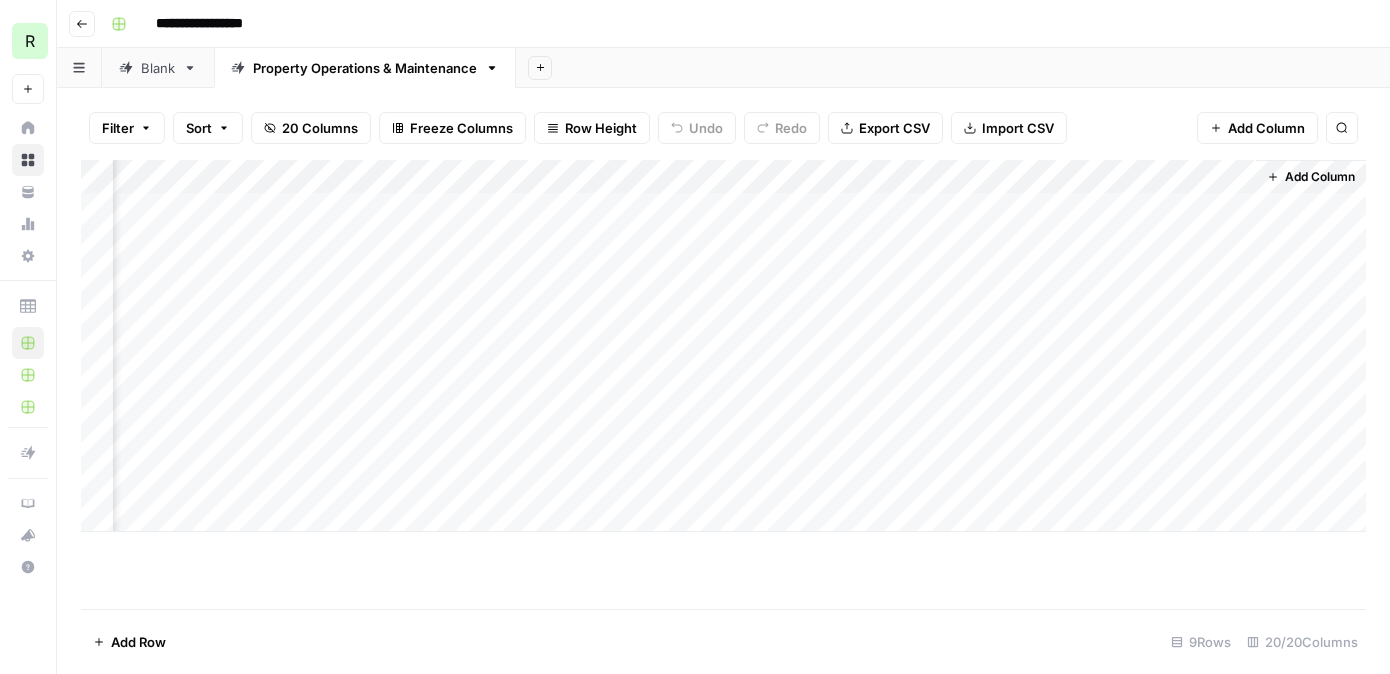 click on "Add Column" at bounding box center (723, 346) 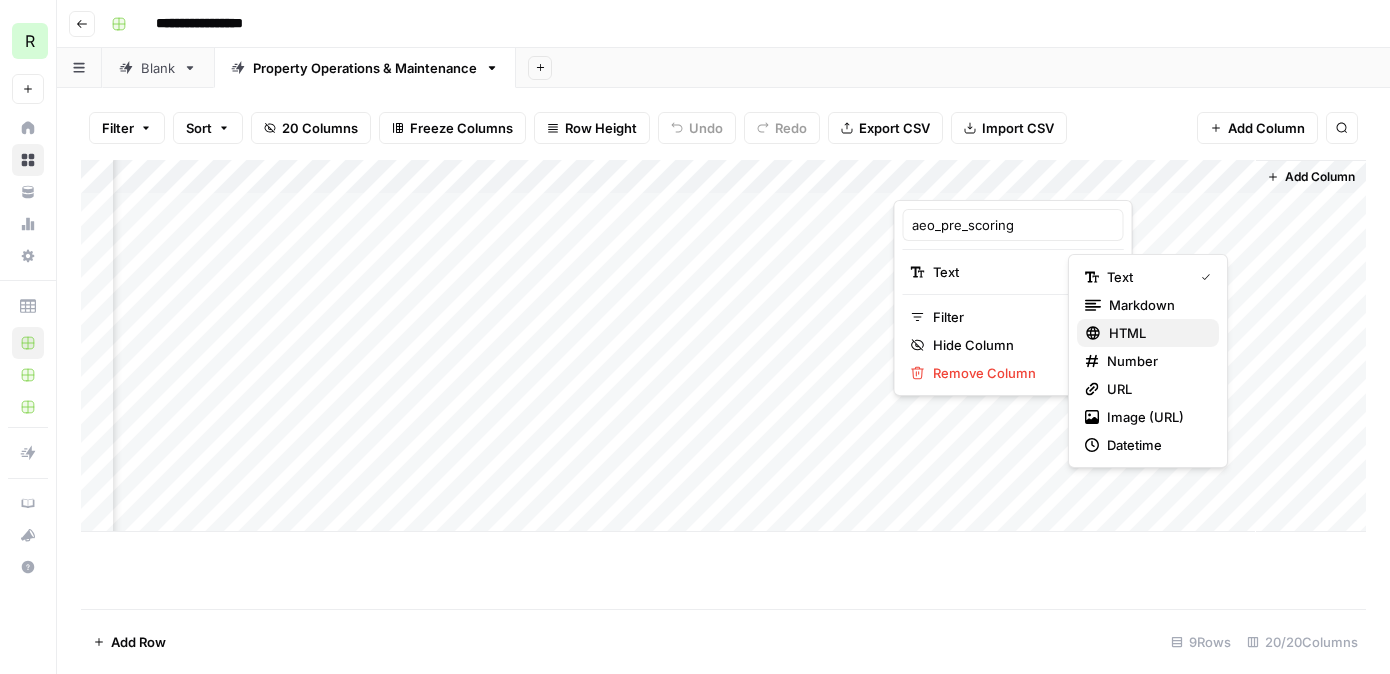 click on "HTML" at bounding box center (1156, 333) 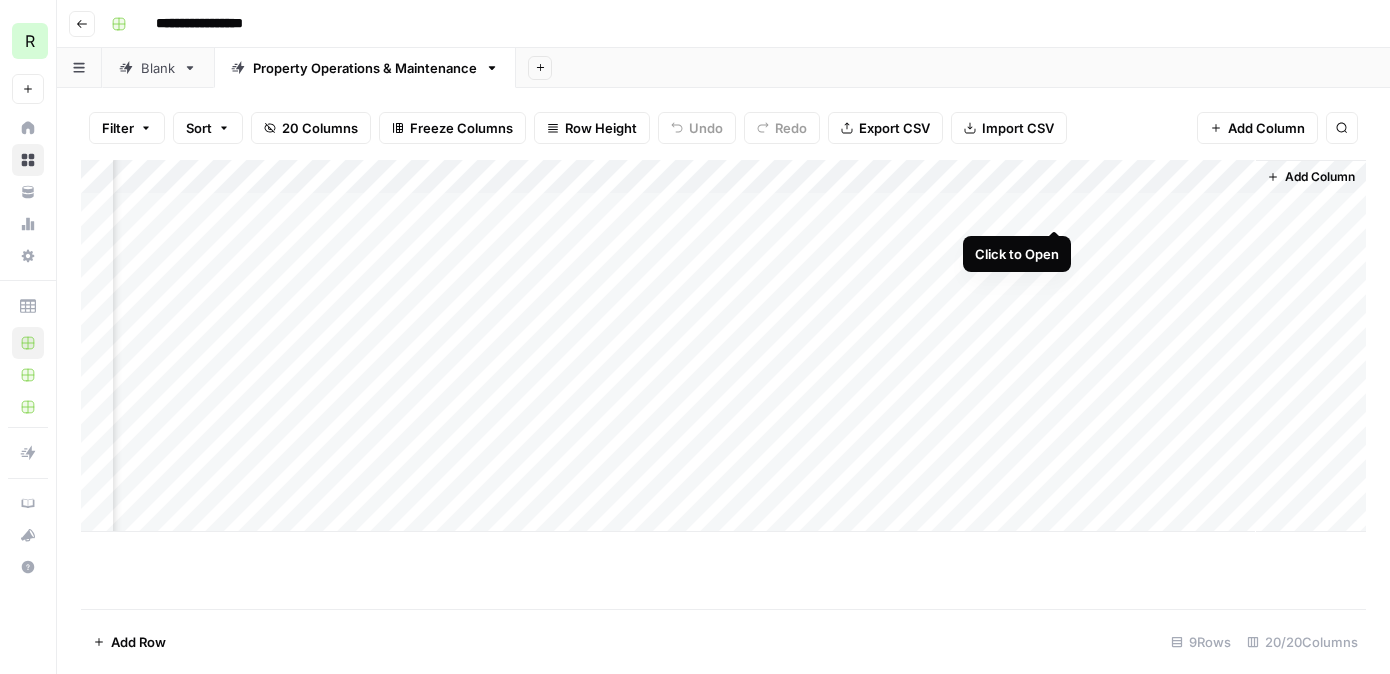 click on "Add Column" at bounding box center (723, 346) 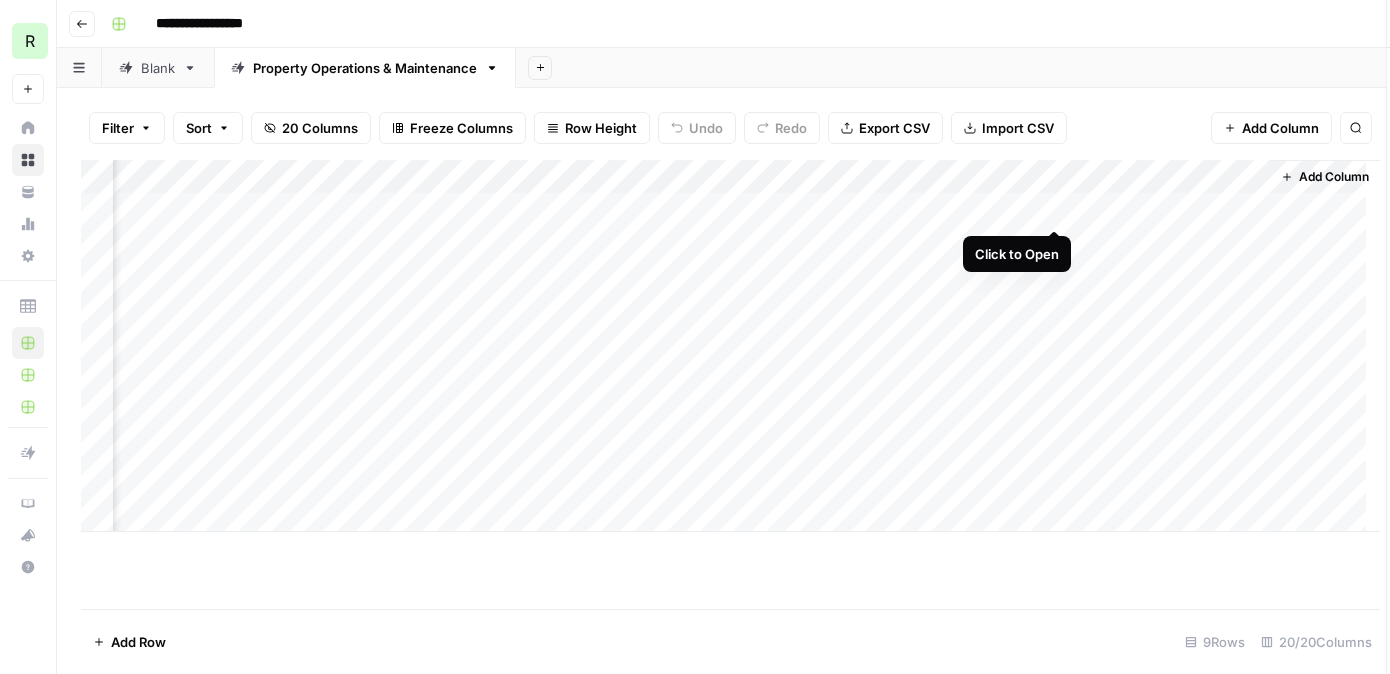 scroll, scrollTop: 0, scrollLeft: 2788, axis: horizontal 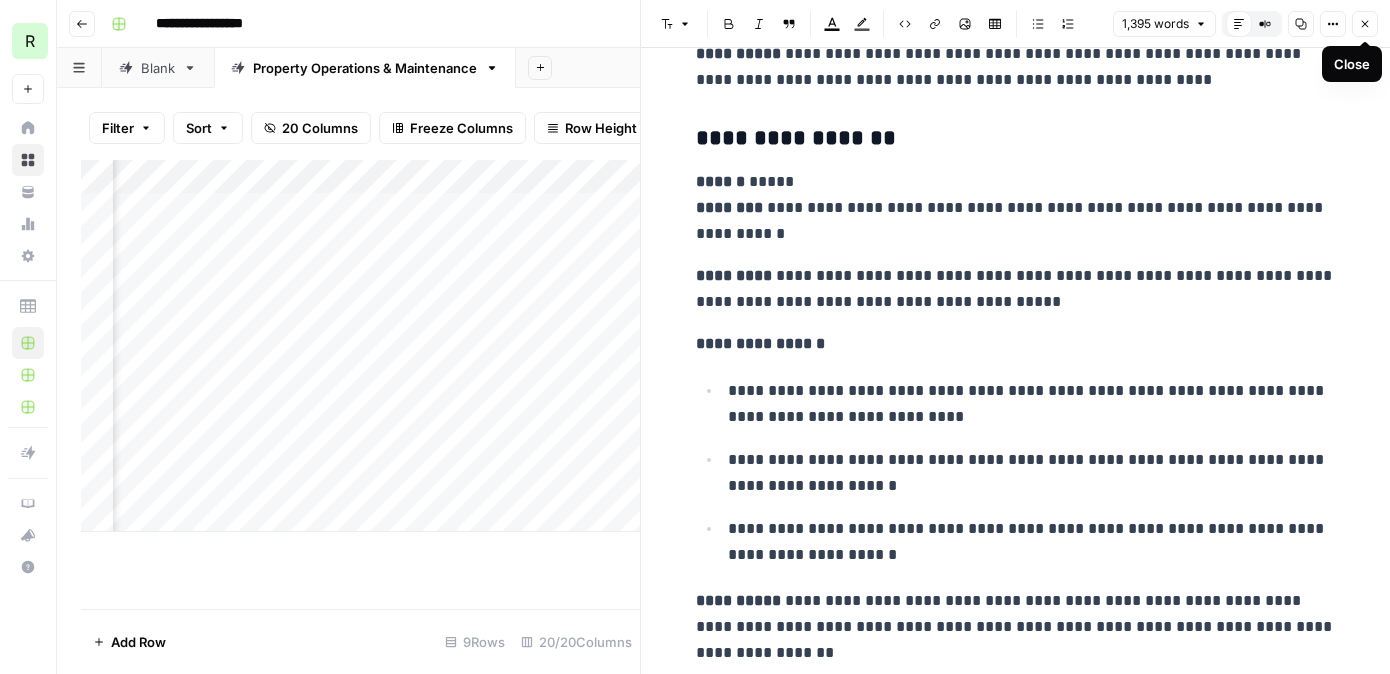 click on "Close" at bounding box center [1365, 24] 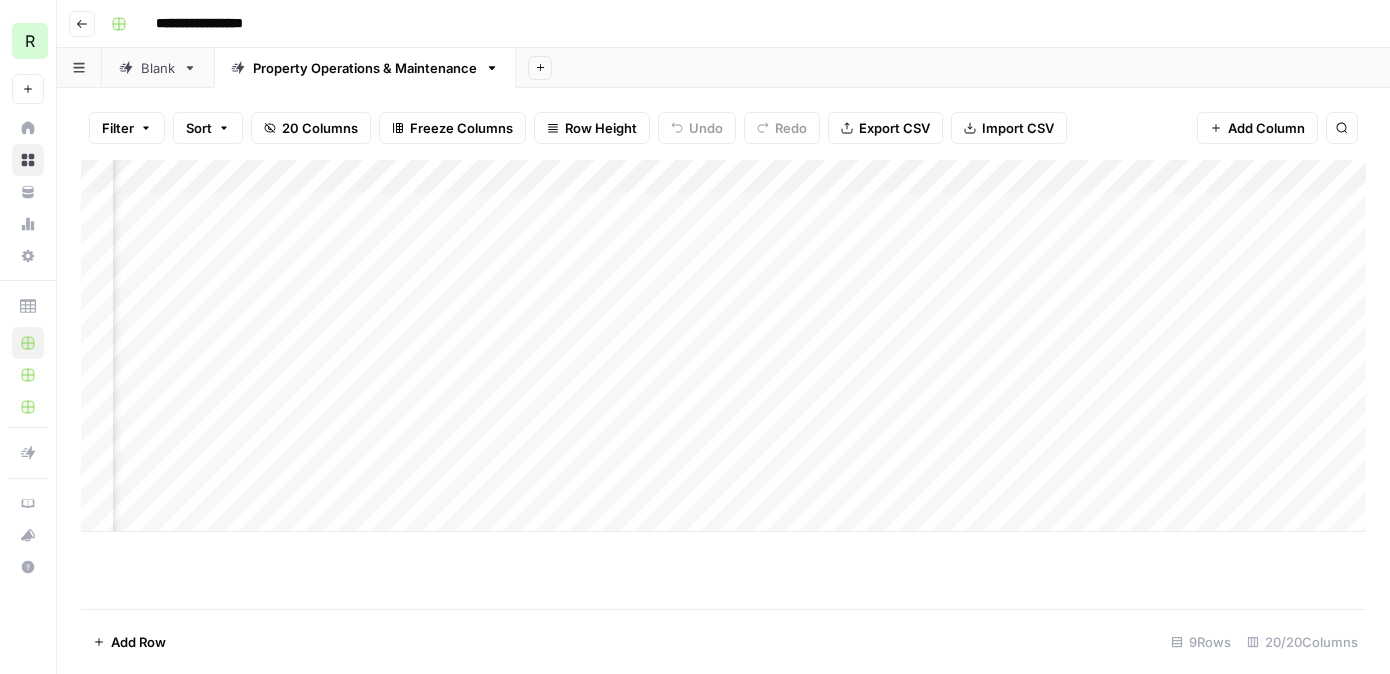 scroll, scrollTop: 0, scrollLeft: 302, axis: horizontal 